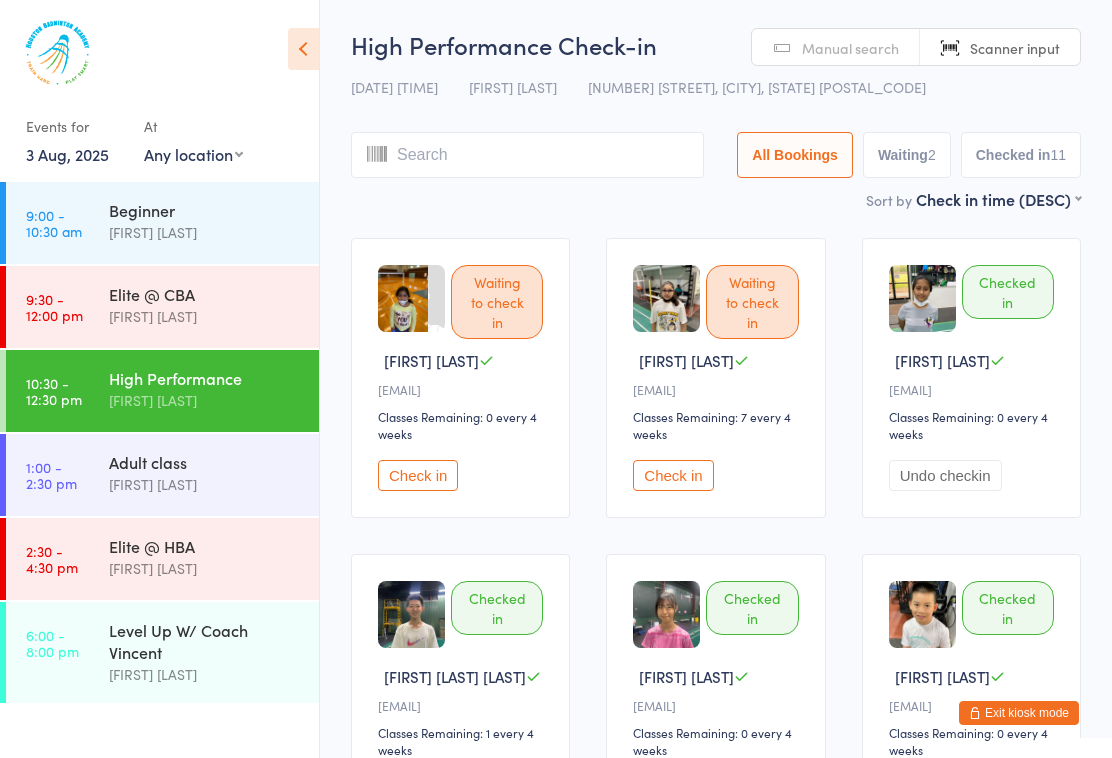 scroll, scrollTop: 1134, scrollLeft: 0, axis: vertical 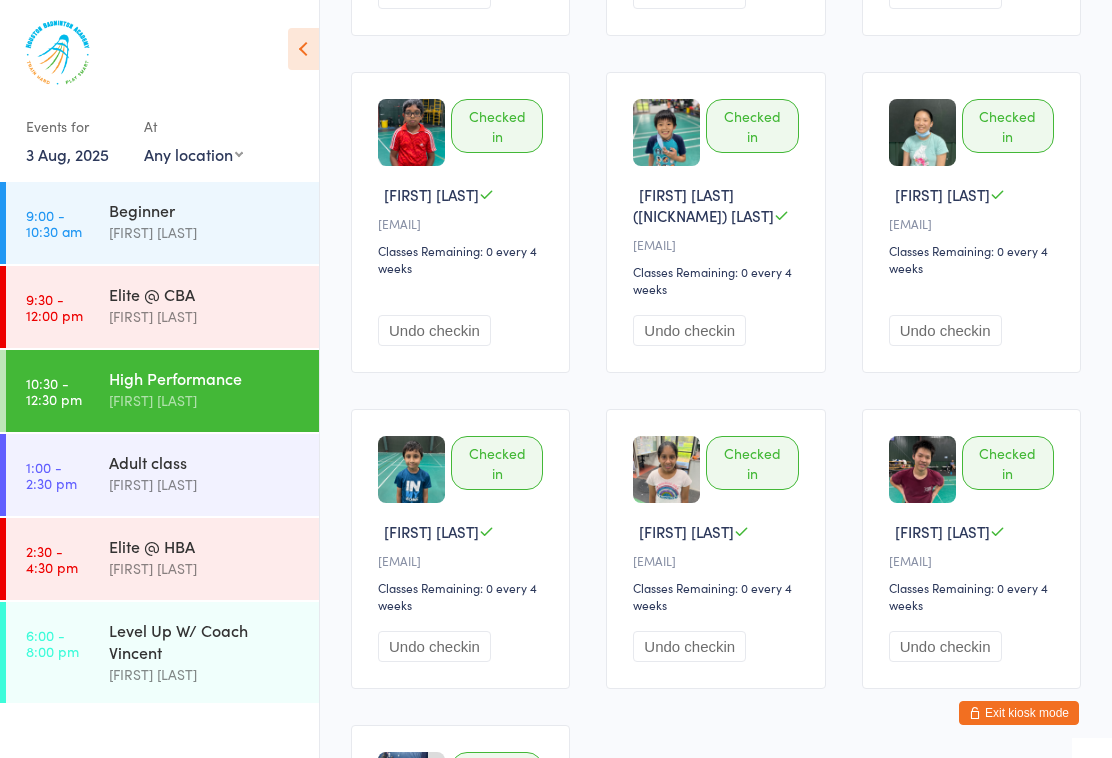 click on "3 Aug, 2025" at bounding box center (67, 154) 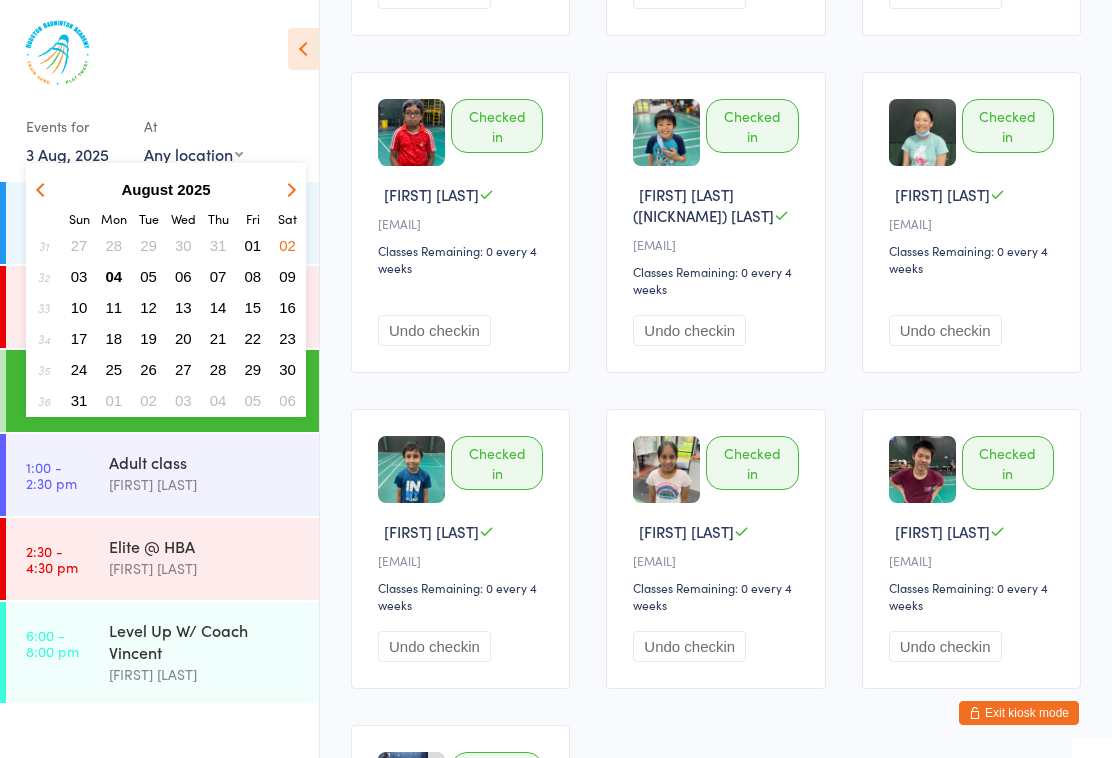 click on "08" at bounding box center (253, 276) 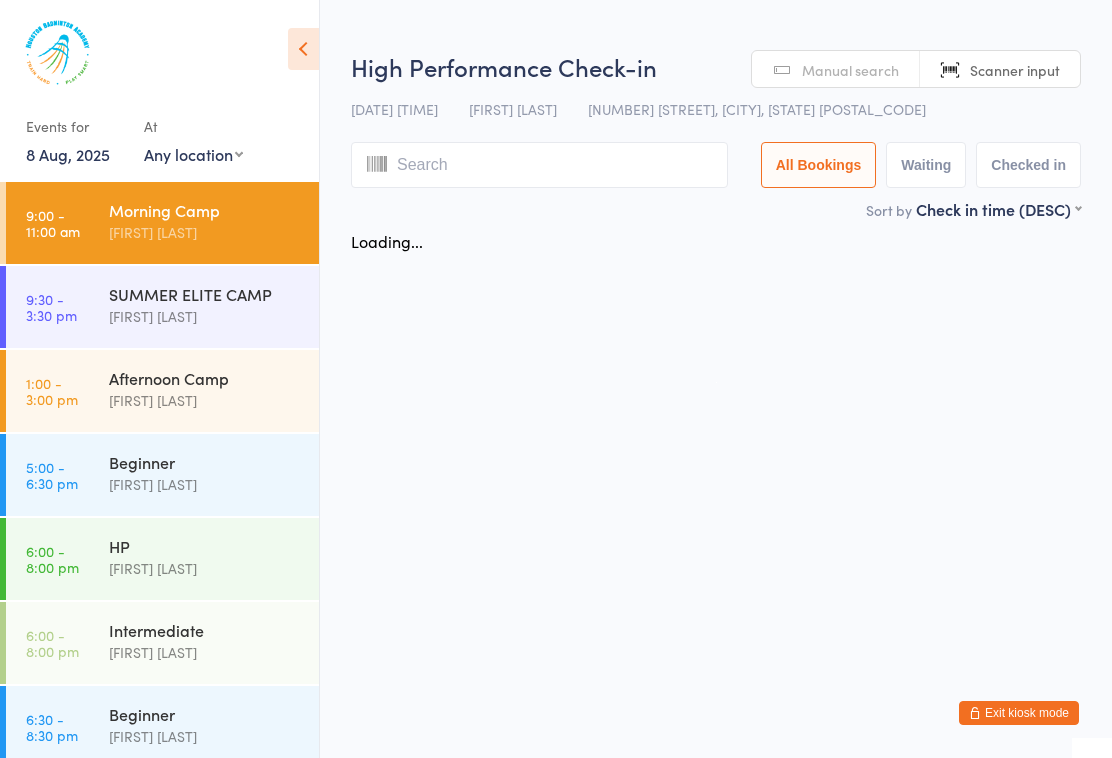scroll, scrollTop: 0, scrollLeft: 0, axis: both 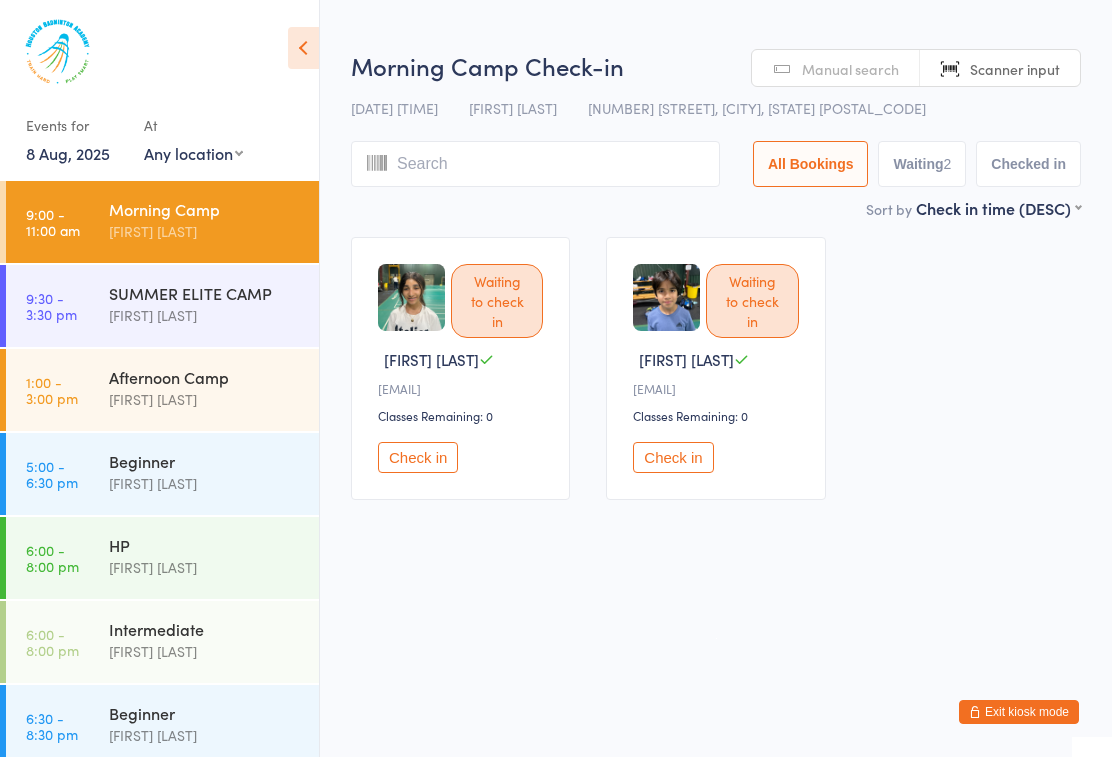 click on "8 Aug, 2025" at bounding box center [68, 154] 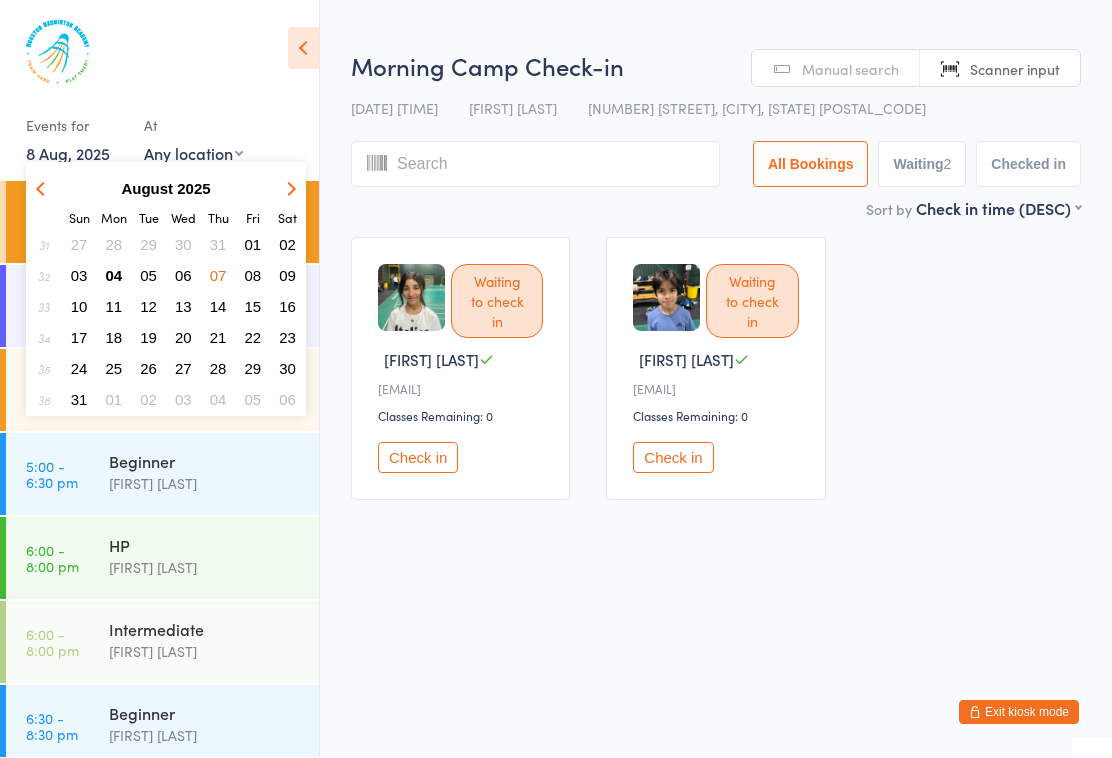 click on "09" at bounding box center (287, 276) 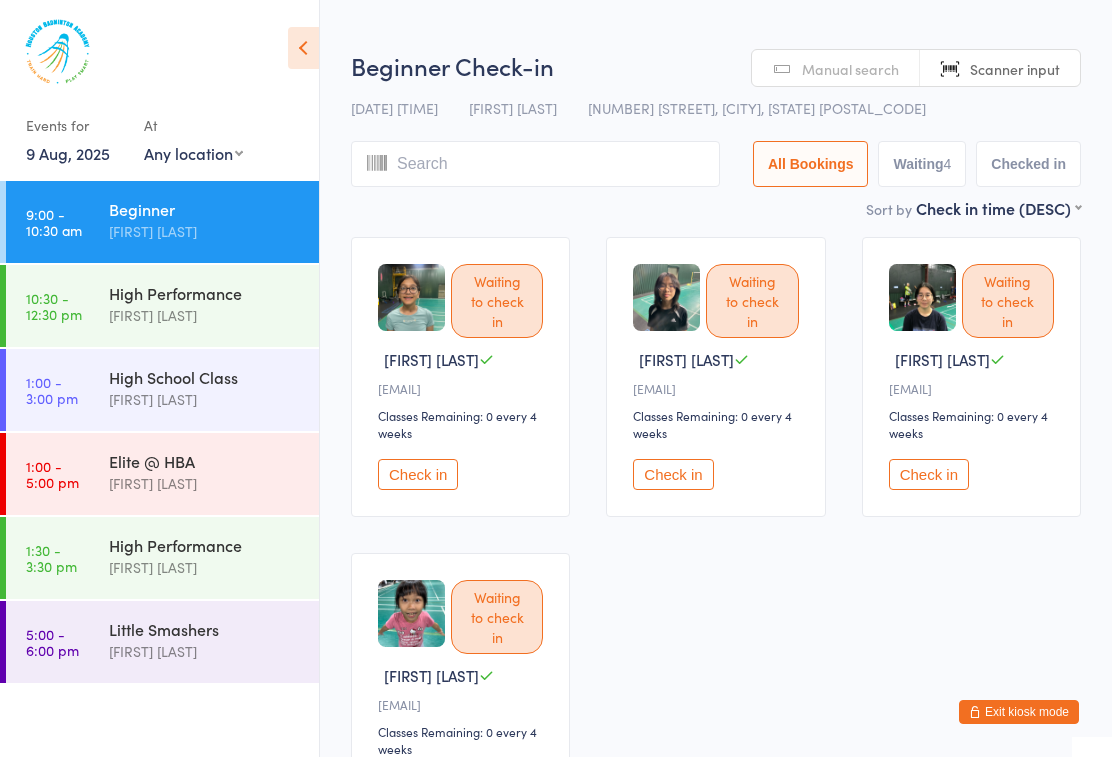 scroll, scrollTop: 1, scrollLeft: 0, axis: vertical 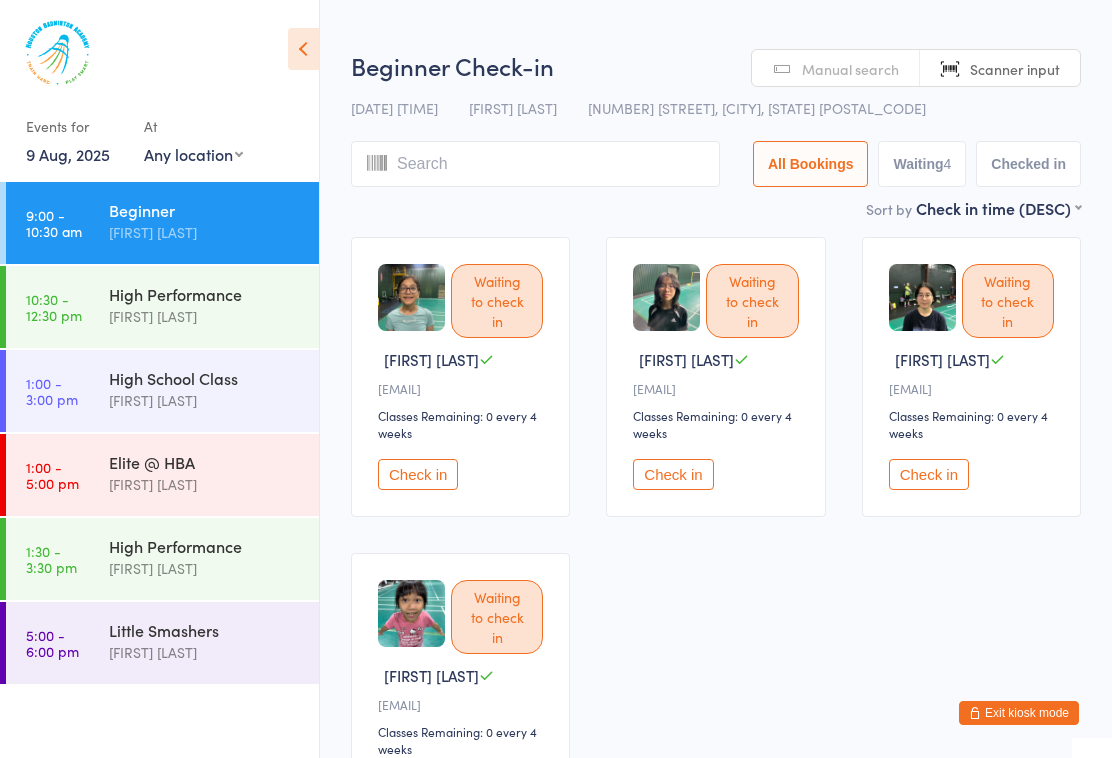 click on "[TIME] - [TIME] High Performance [FIRST] [LAST]" at bounding box center (162, 307) 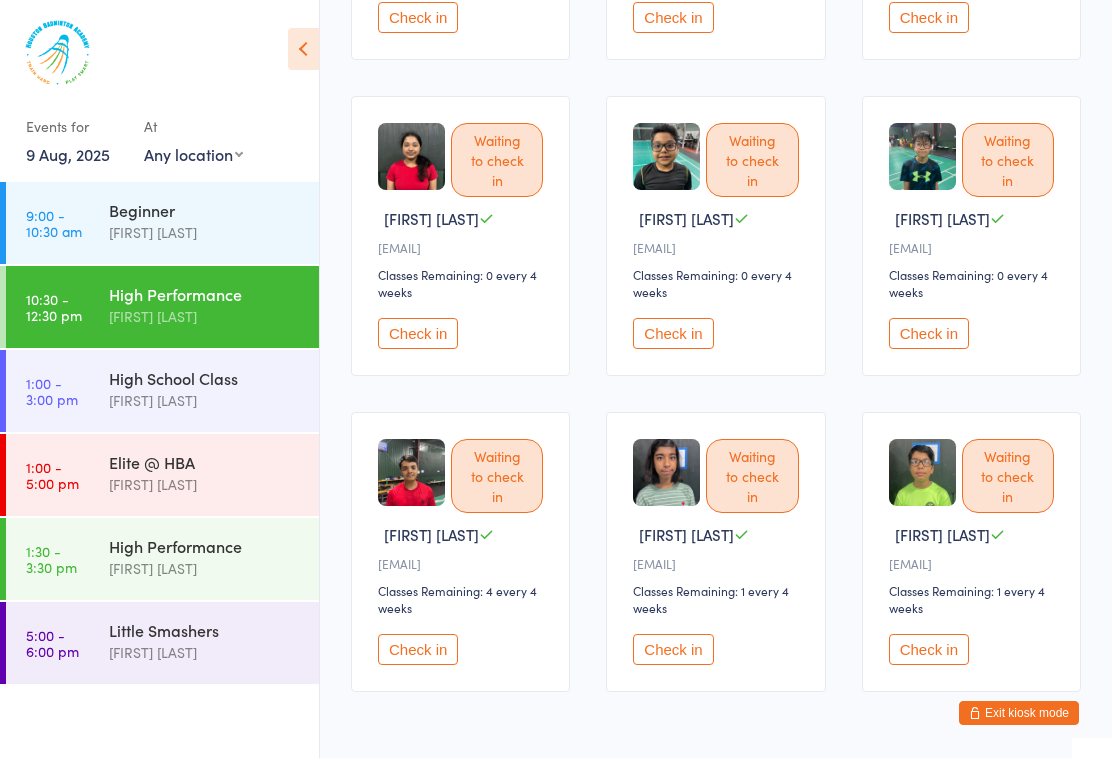 scroll, scrollTop: 753, scrollLeft: 0, axis: vertical 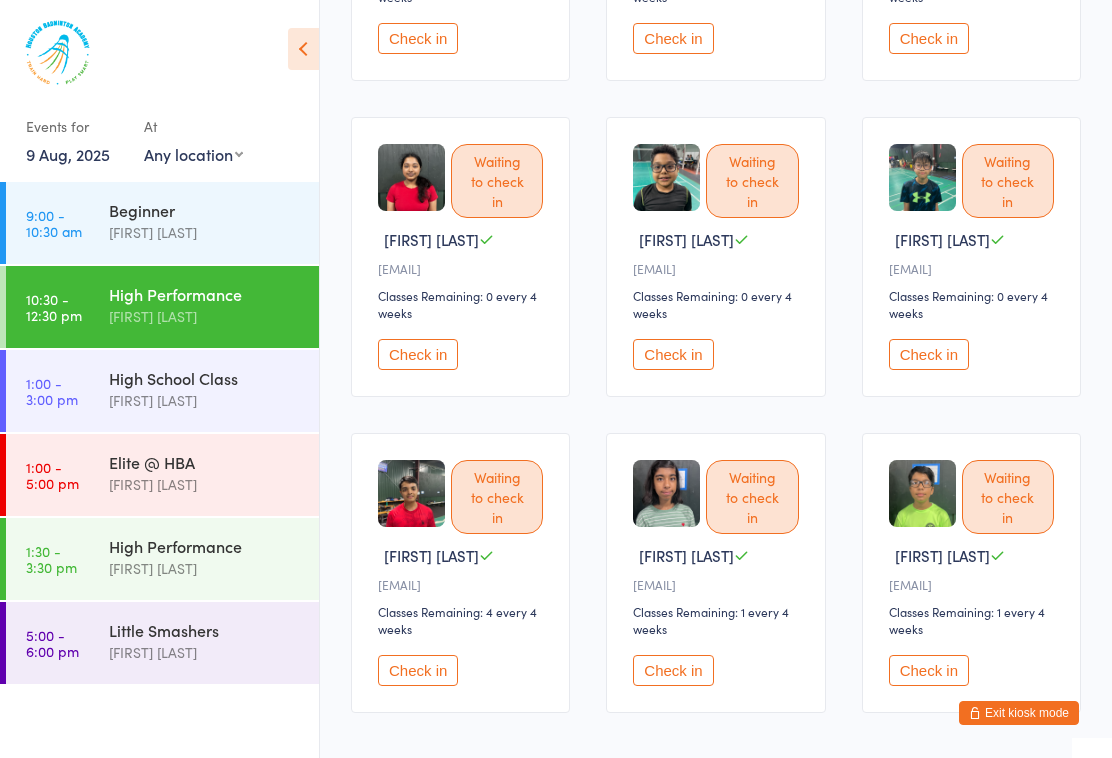 click on "[FIRST] [LAST]" at bounding box center (205, 400) 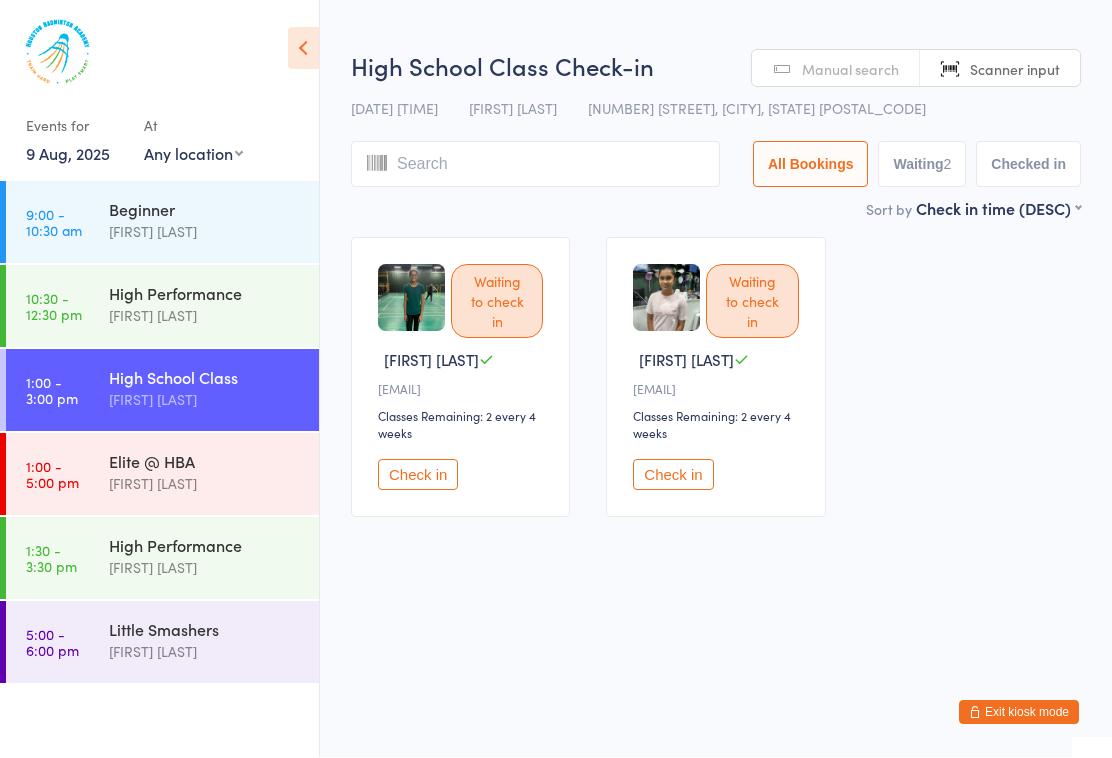 click on "[FIRST] [LAST]" at bounding box center (205, 484) 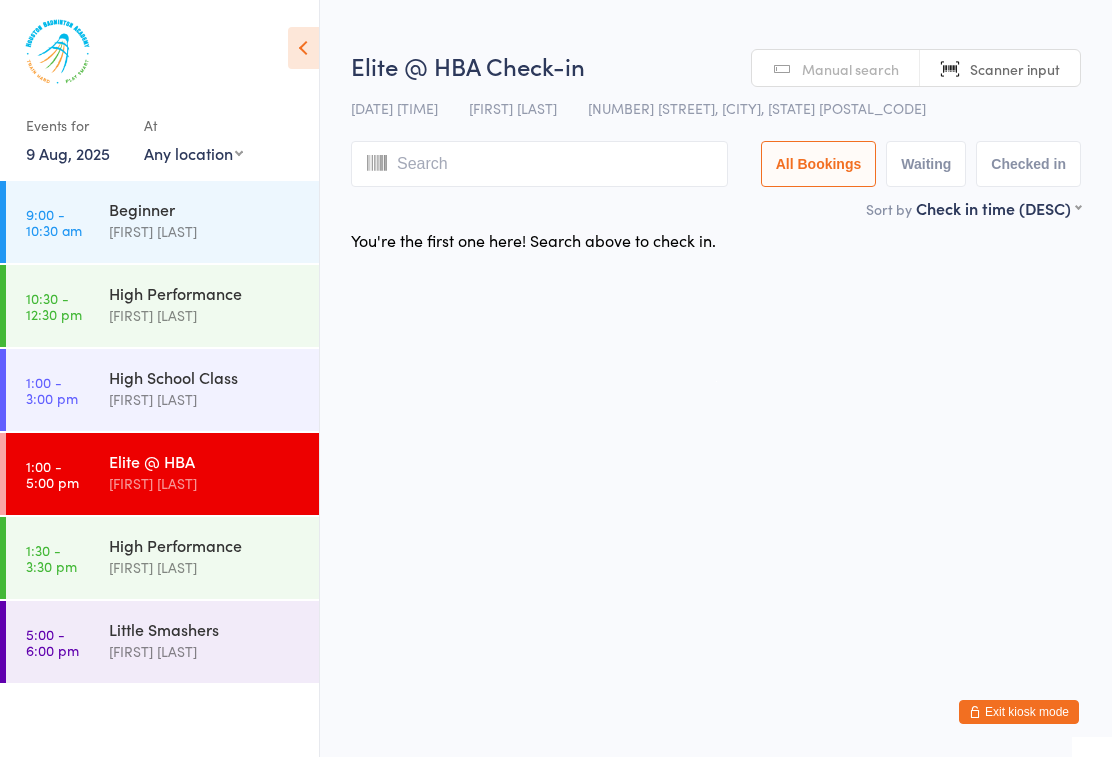 click on "[FIRST] [LAST]" at bounding box center (205, 568) 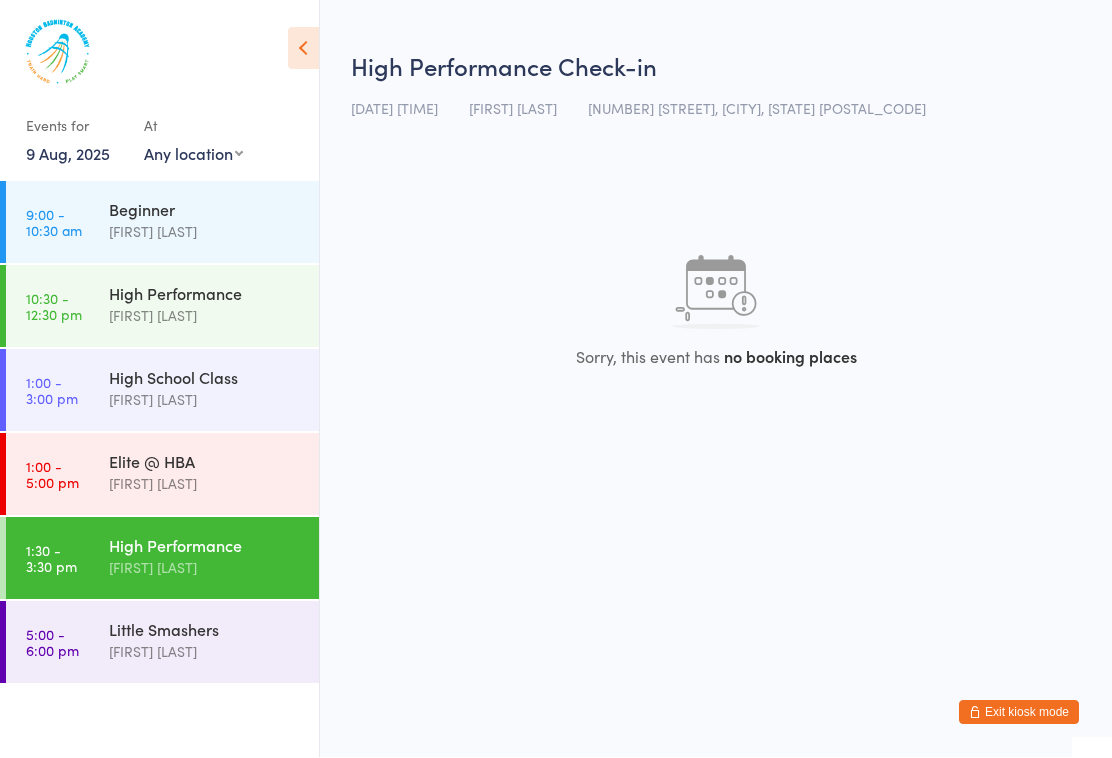 click on "[FIRST] [LAST]" at bounding box center [205, 652] 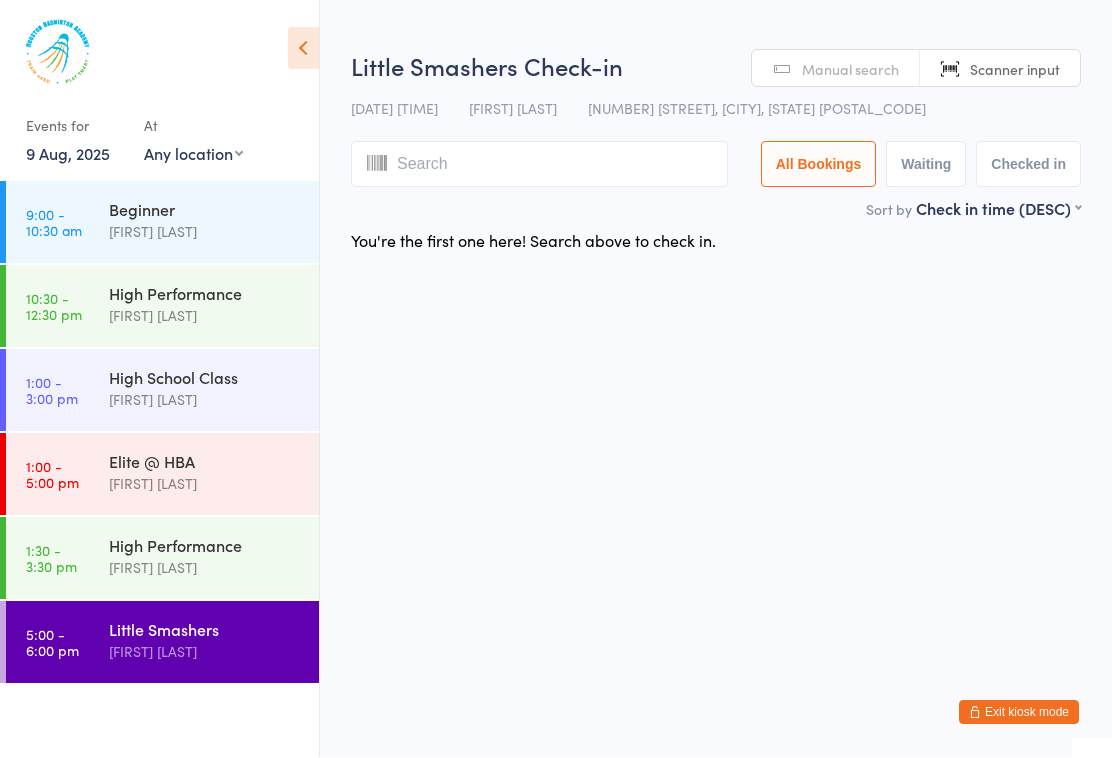 click on "[TIME] - [TIME] Beginner [FIRST] [LAST]" at bounding box center [162, 223] 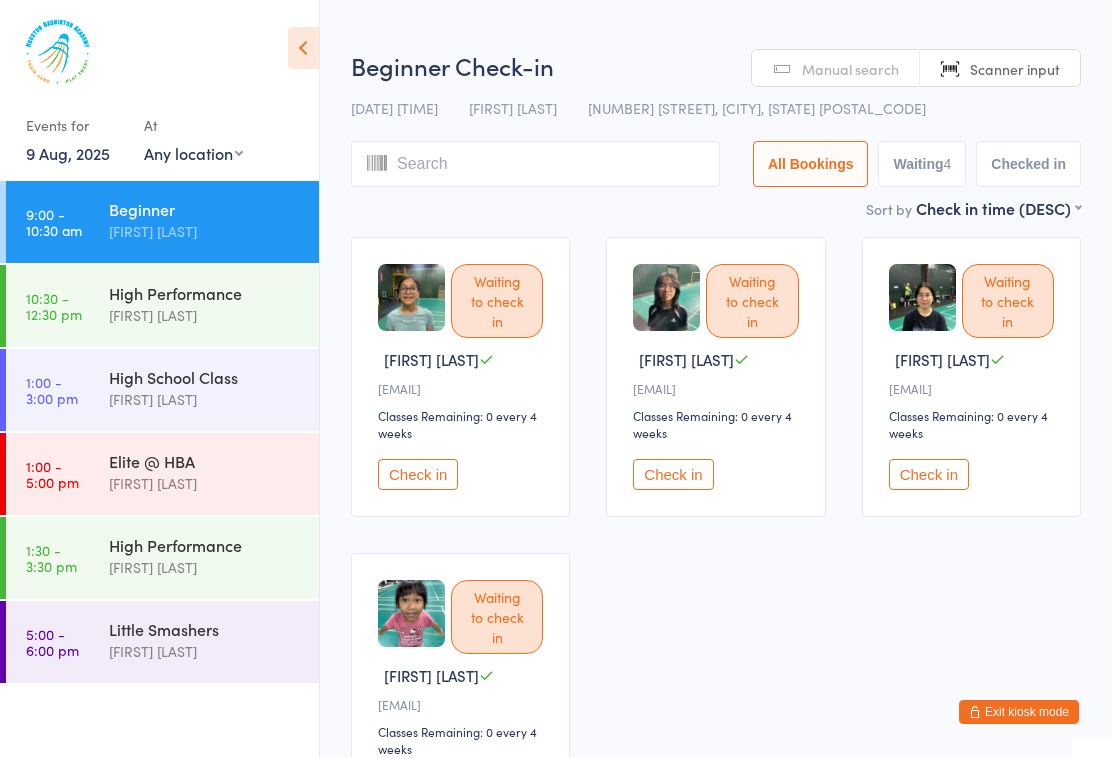 scroll, scrollTop: 1, scrollLeft: 0, axis: vertical 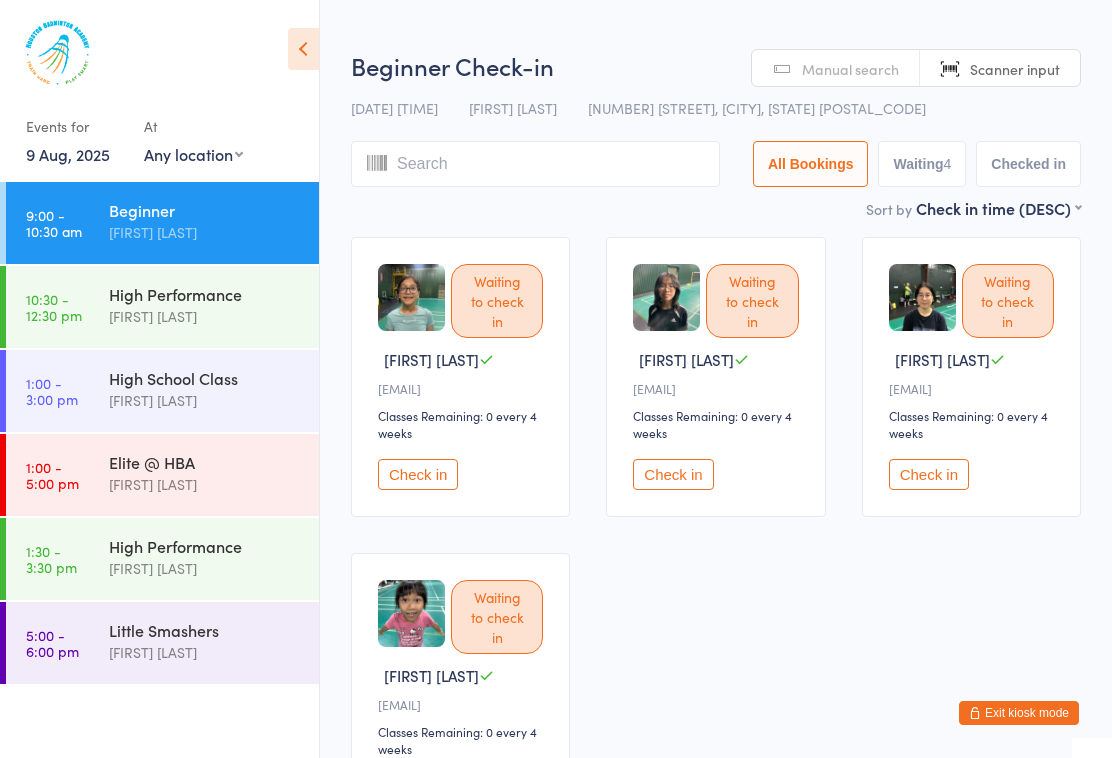 click on "9 Aug, 2025" at bounding box center [68, 154] 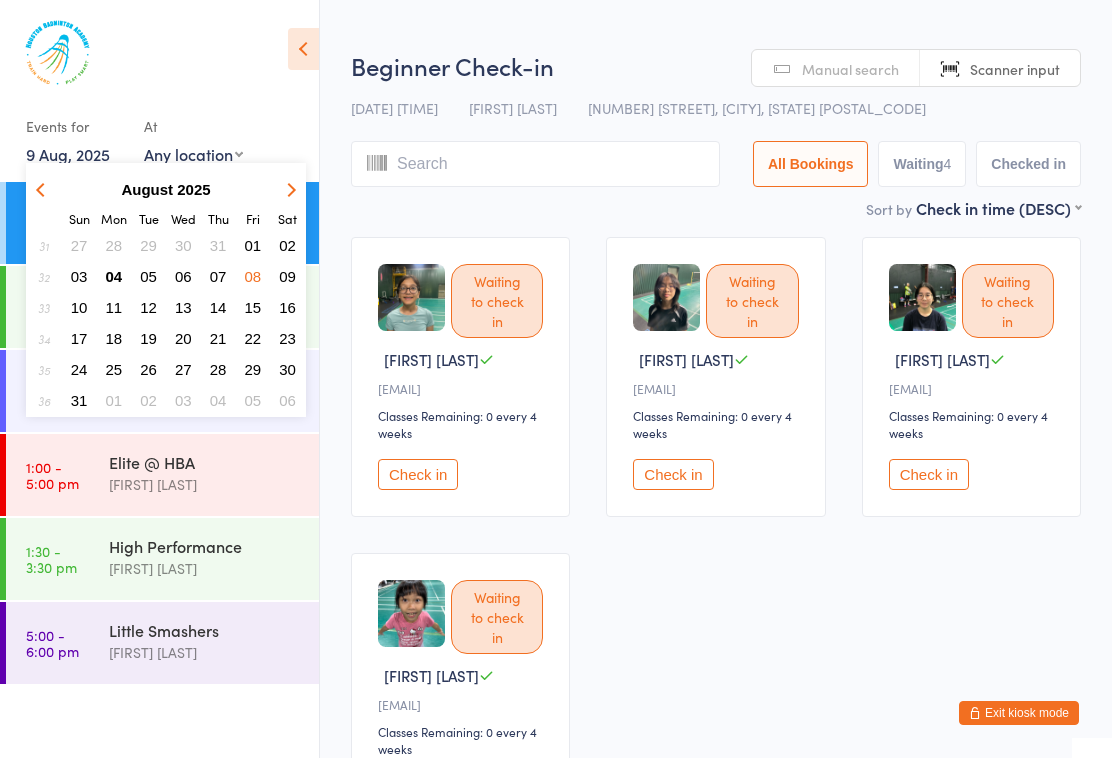 click on "Events for" at bounding box center (75, 126) 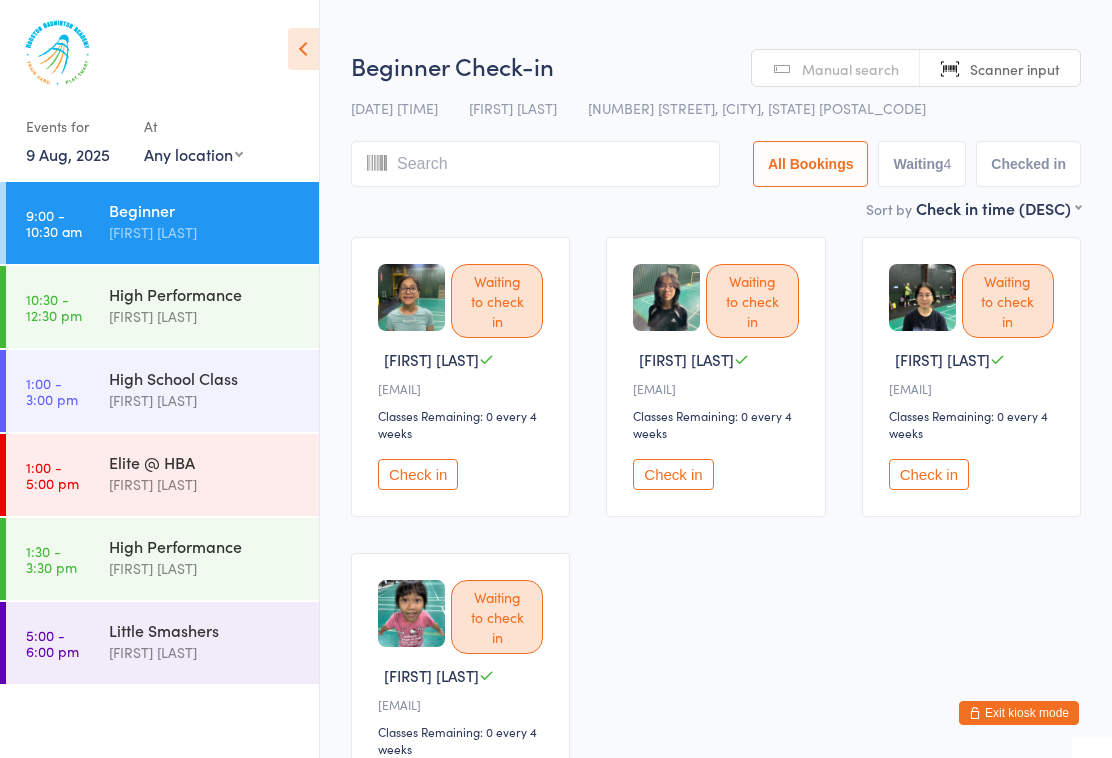 click on "9 Aug, 2025" at bounding box center (68, 154) 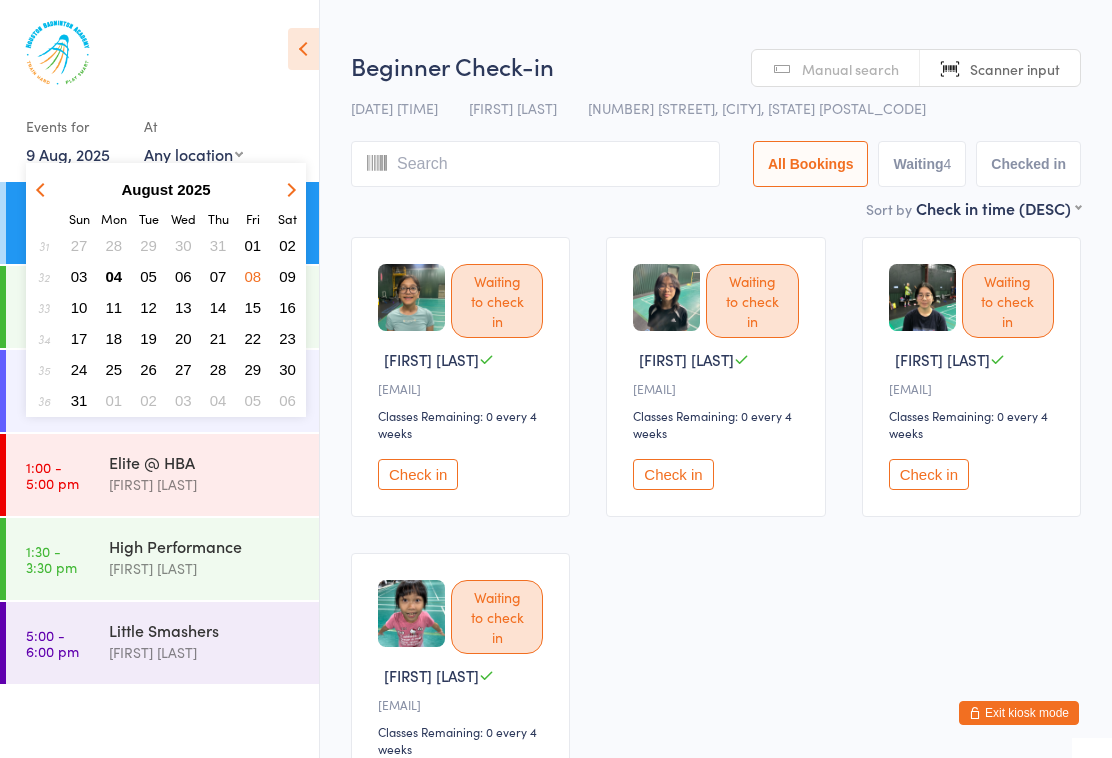 click on "04" at bounding box center [114, 276] 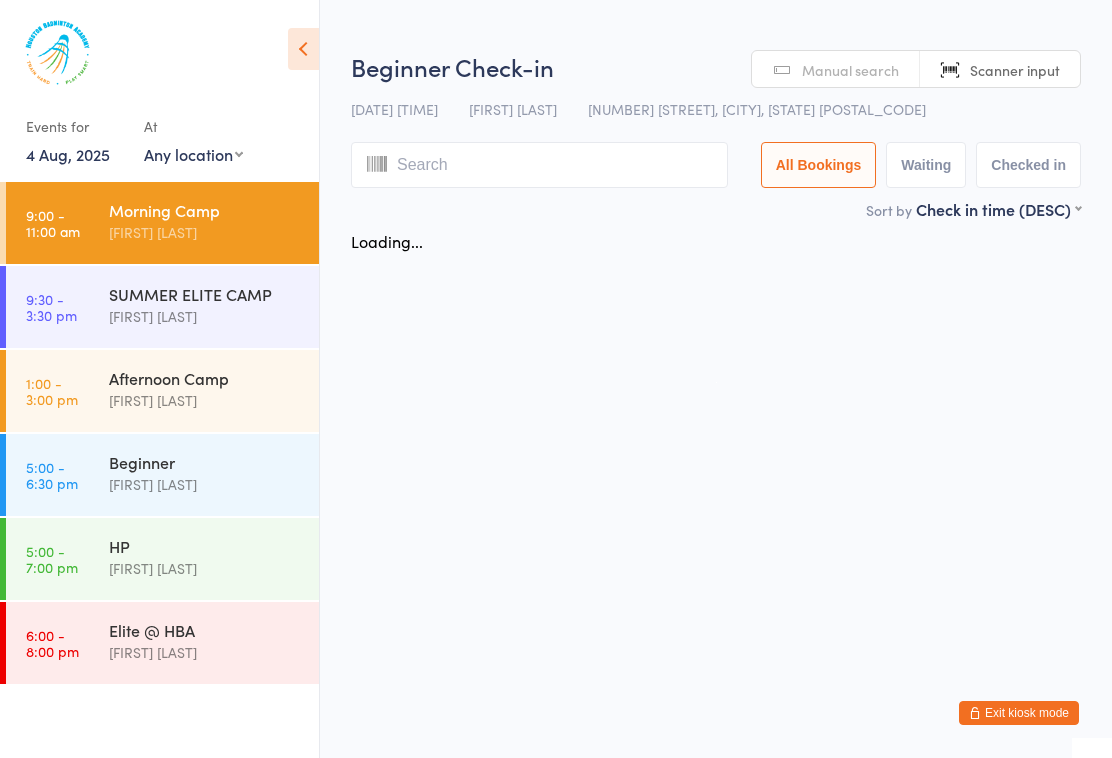 scroll, scrollTop: 0, scrollLeft: 0, axis: both 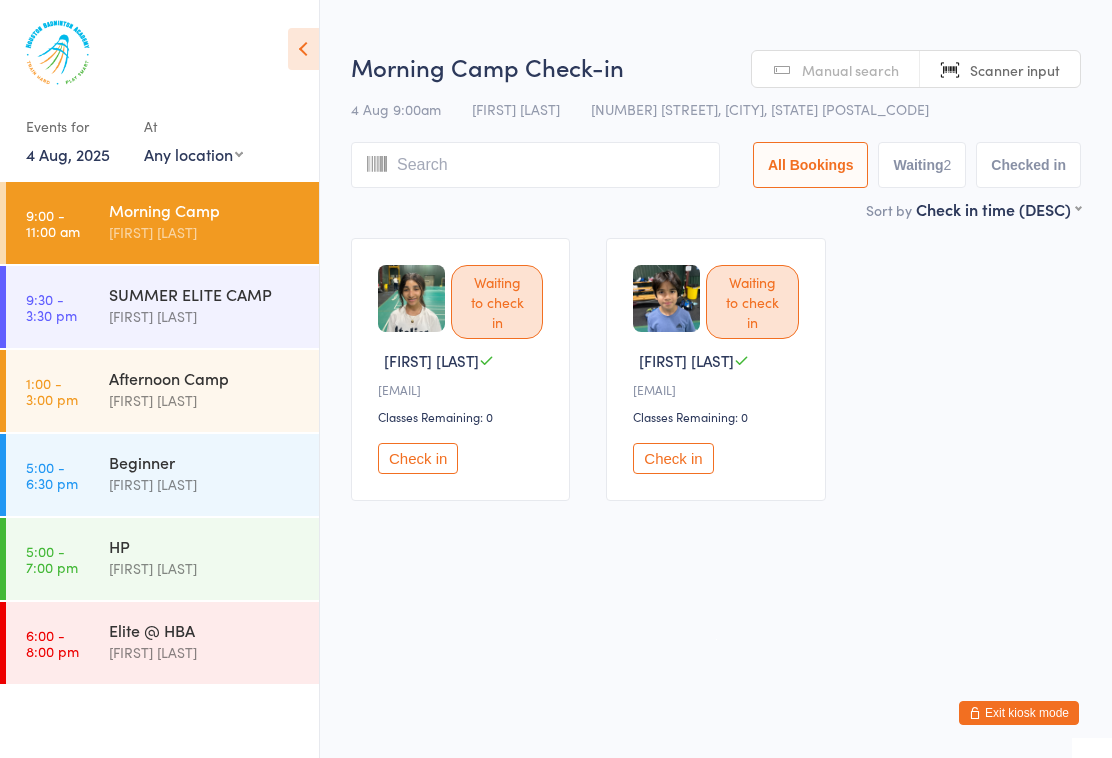 click on "[FIRST] [LAST]" at bounding box center (205, 400) 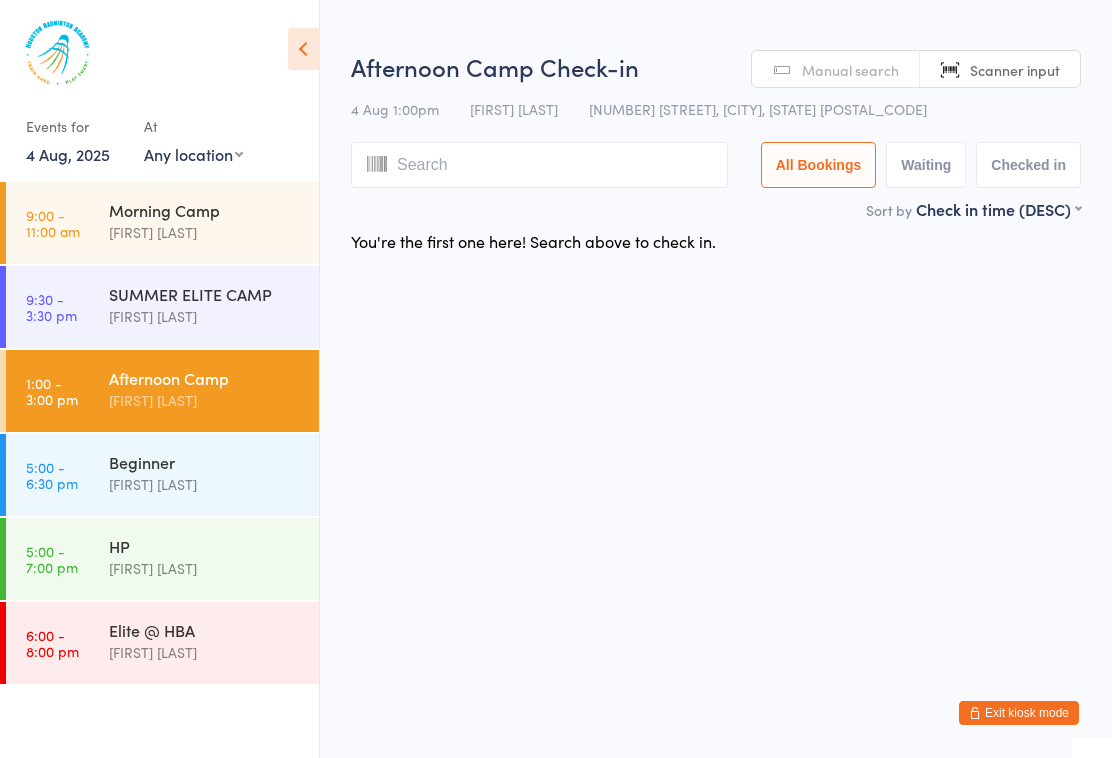 click on "[FIRST] [LAST]" at bounding box center [205, 316] 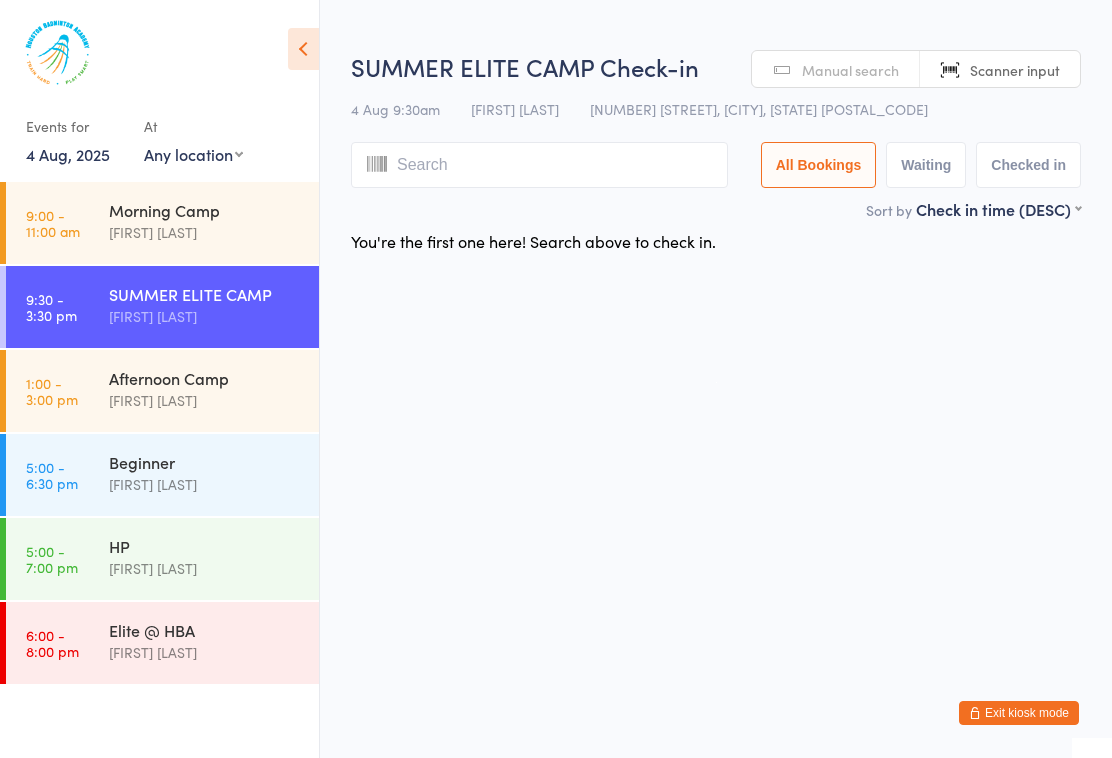 click on "[TIME] - [TIME] Morning Camp [FIRST] [LAST]" at bounding box center [162, 223] 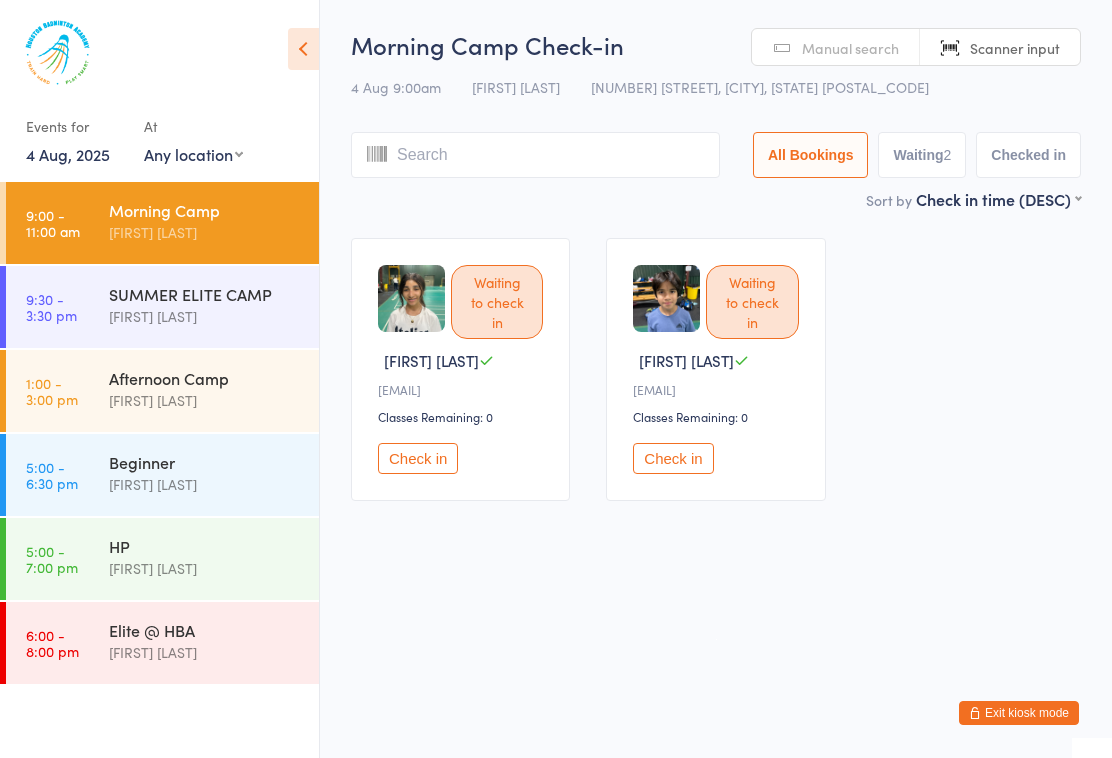 click on "SUMMER ELITE CAMP" at bounding box center (205, 294) 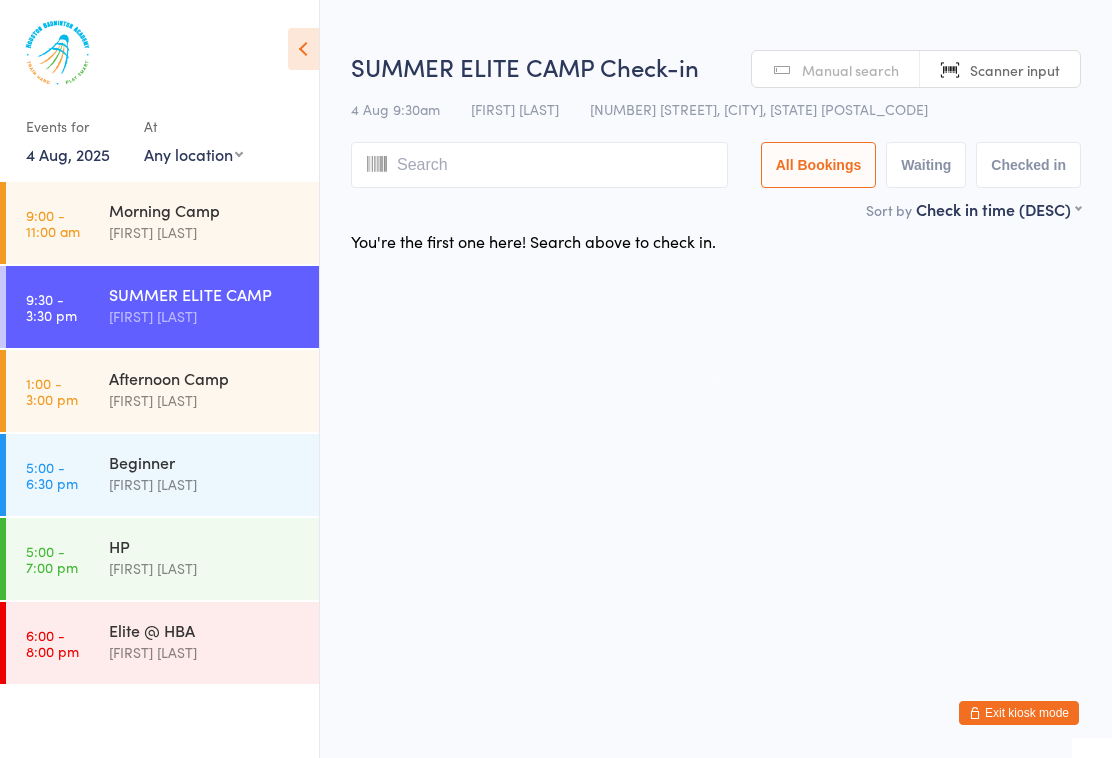 click on "[FIRST] [LAST]" at bounding box center (205, 652) 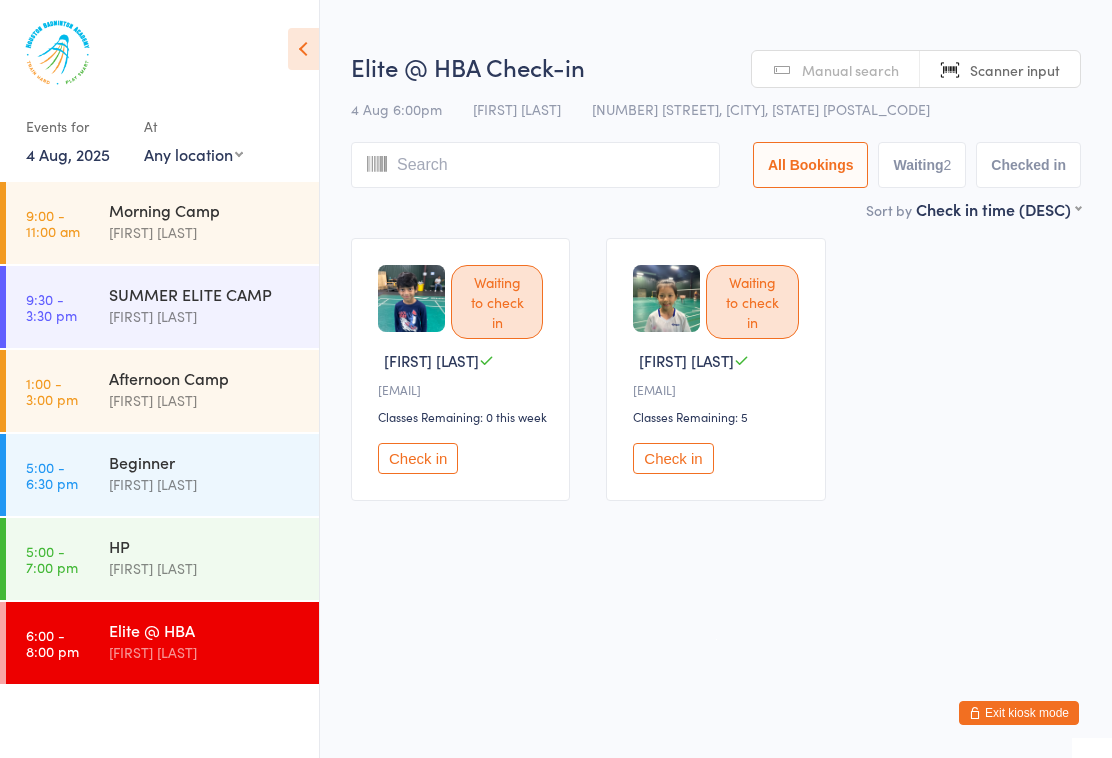 click on "[FIRST] [LAST]" at bounding box center [205, 232] 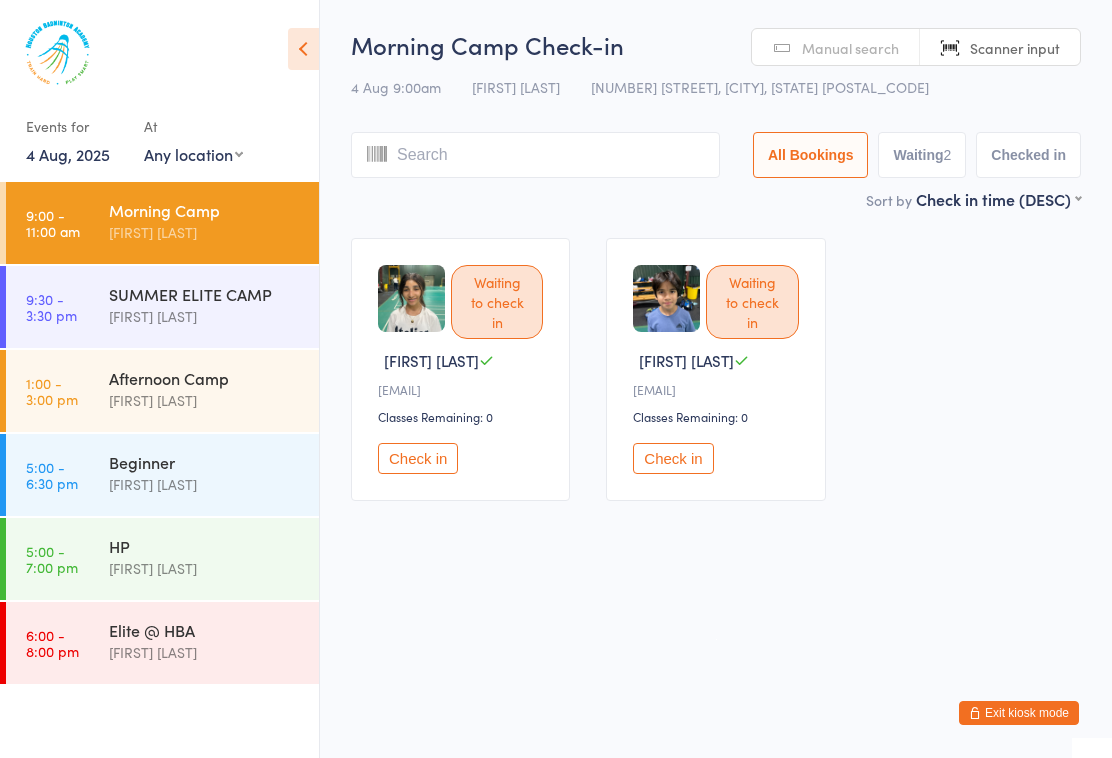 click on "4 Aug, 2025" at bounding box center [68, 154] 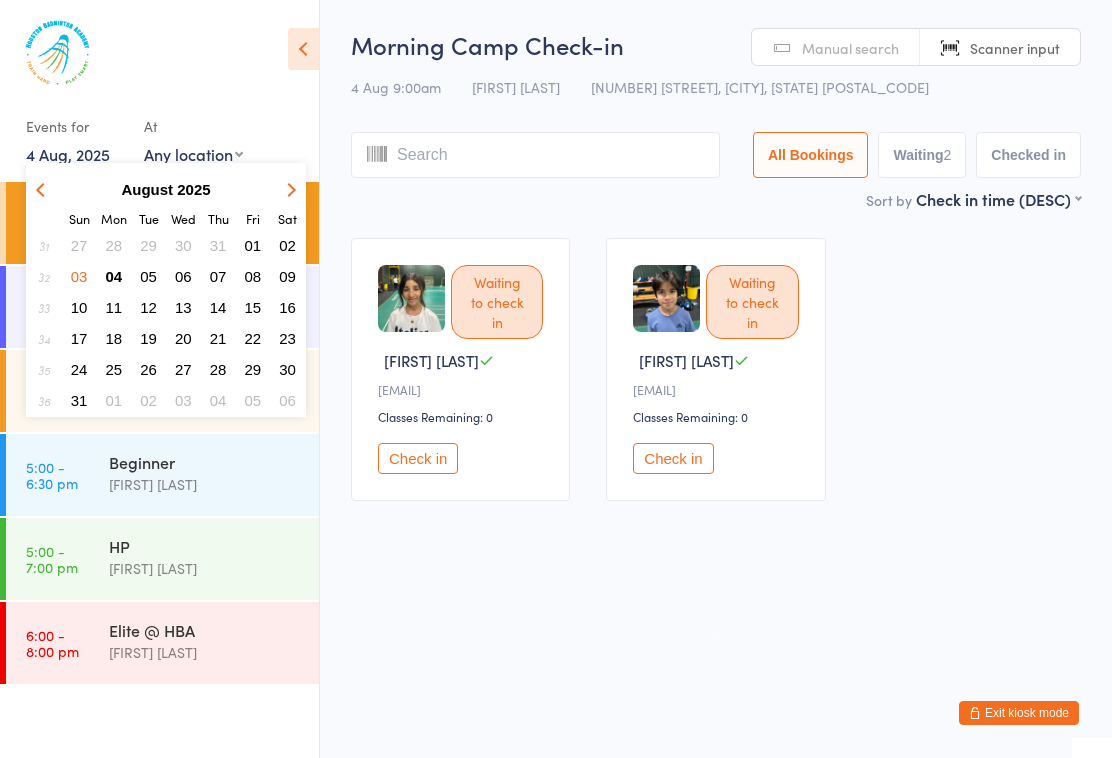 click on "09" at bounding box center [287, 276] 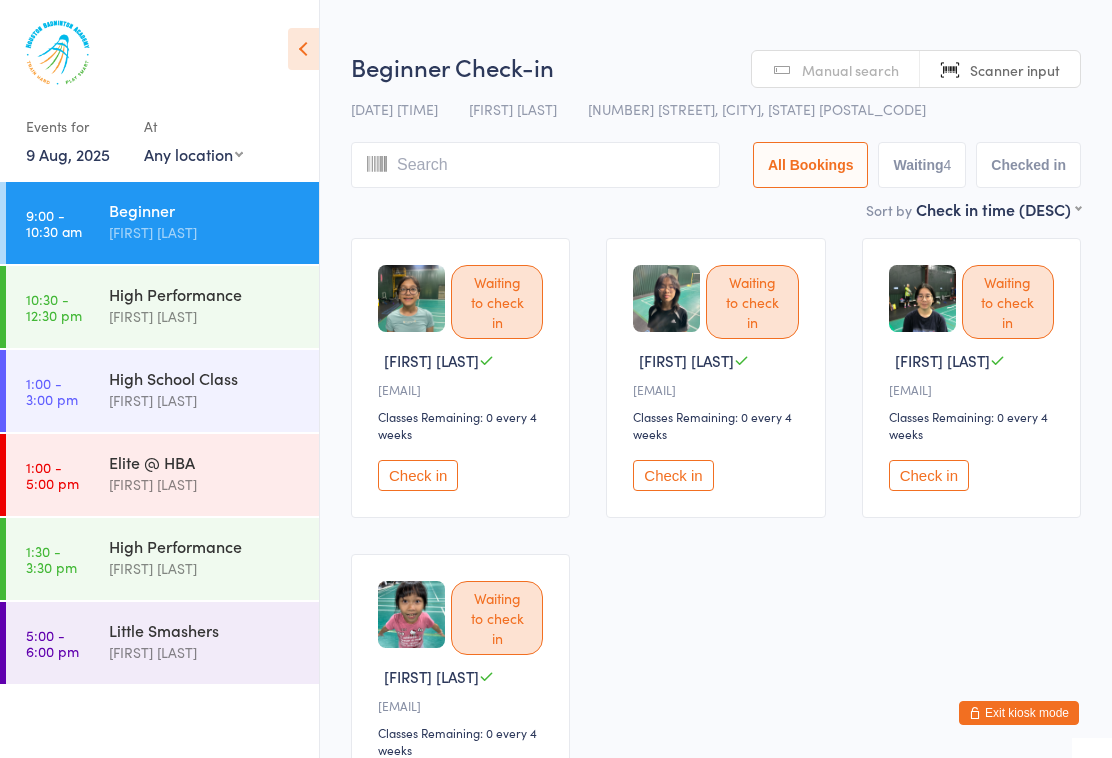 click on "High Performance [FIRST] [LAST]" at bounding box center [214, 557] 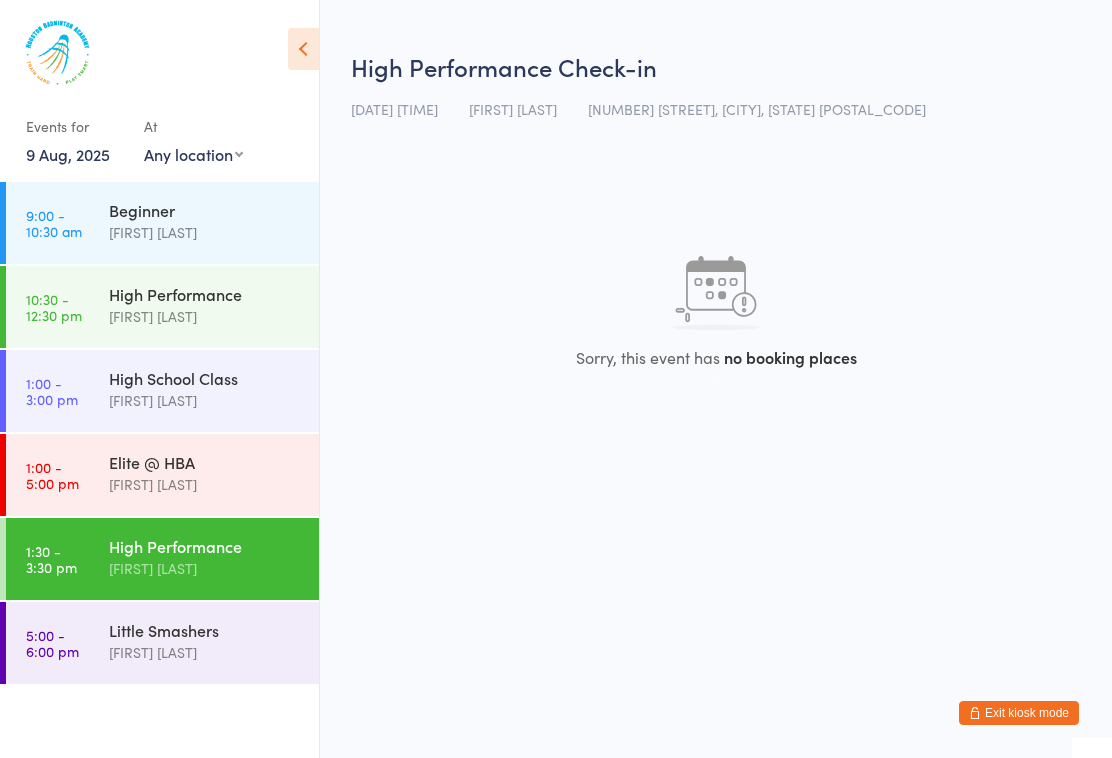 click on "High School Class [FIRST] [LAST]" at bounding box center [214, 389] 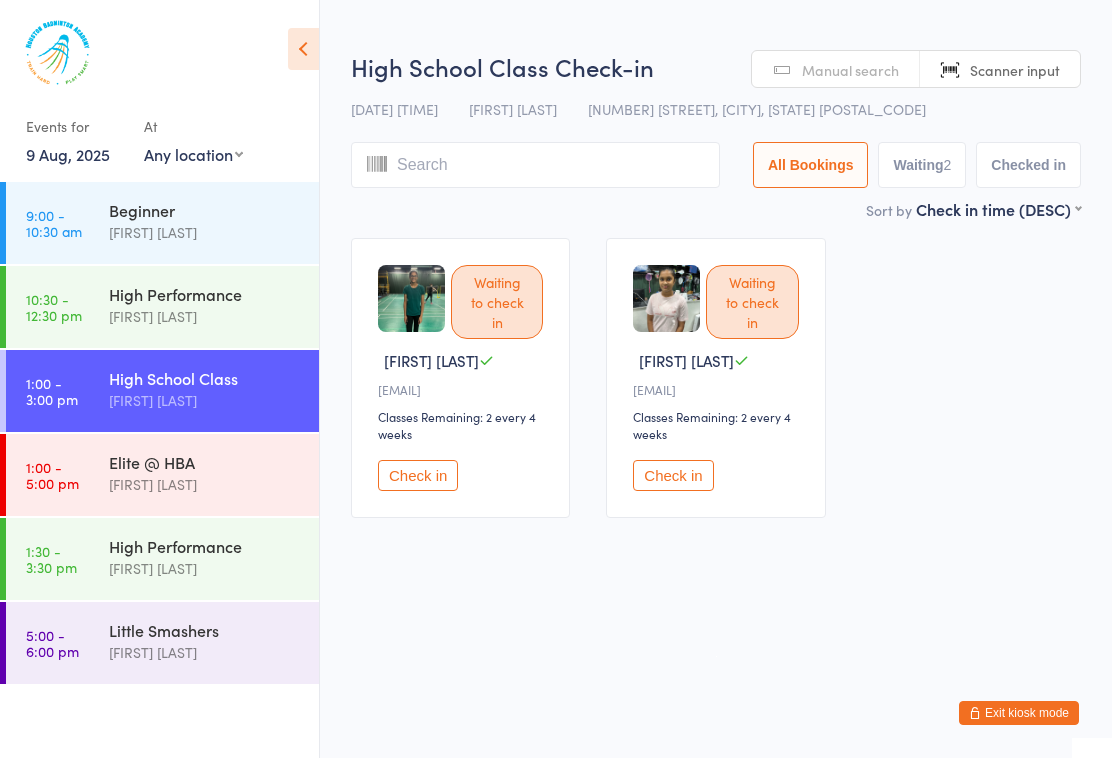 click on "[FIRST] [LAST]" at bounding box center [205, 316] 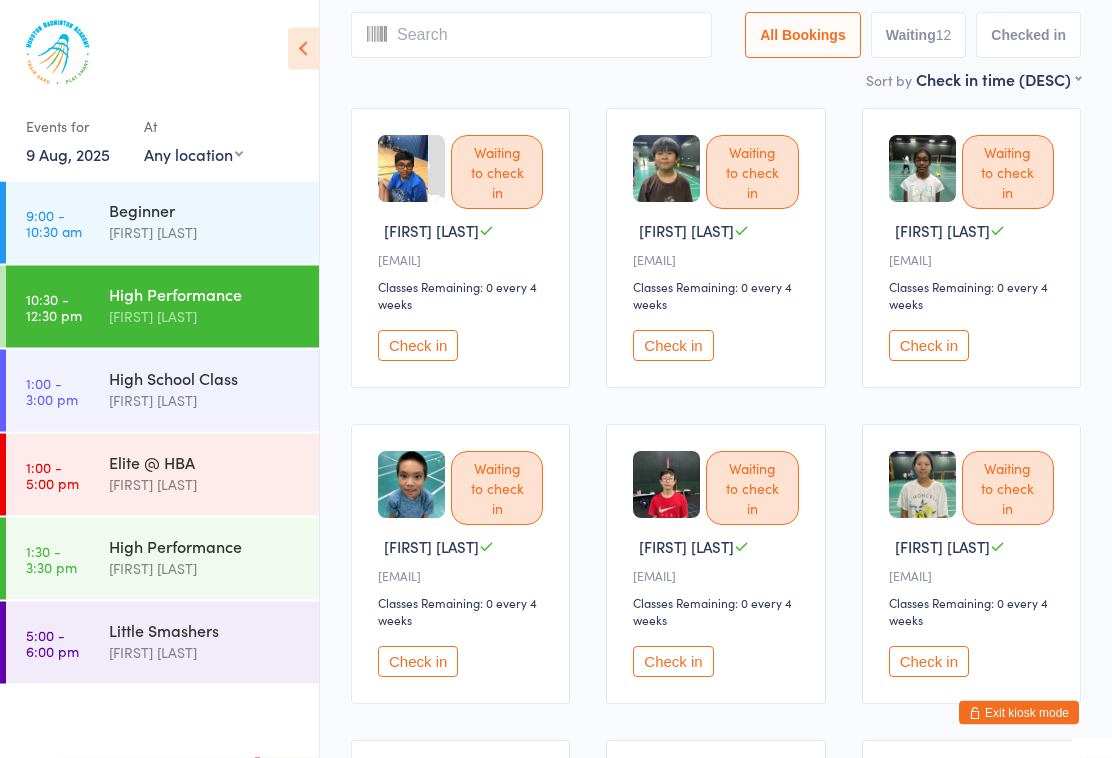 scroll, scrollTop: 132, scrollLeft: 0, axis: vertical 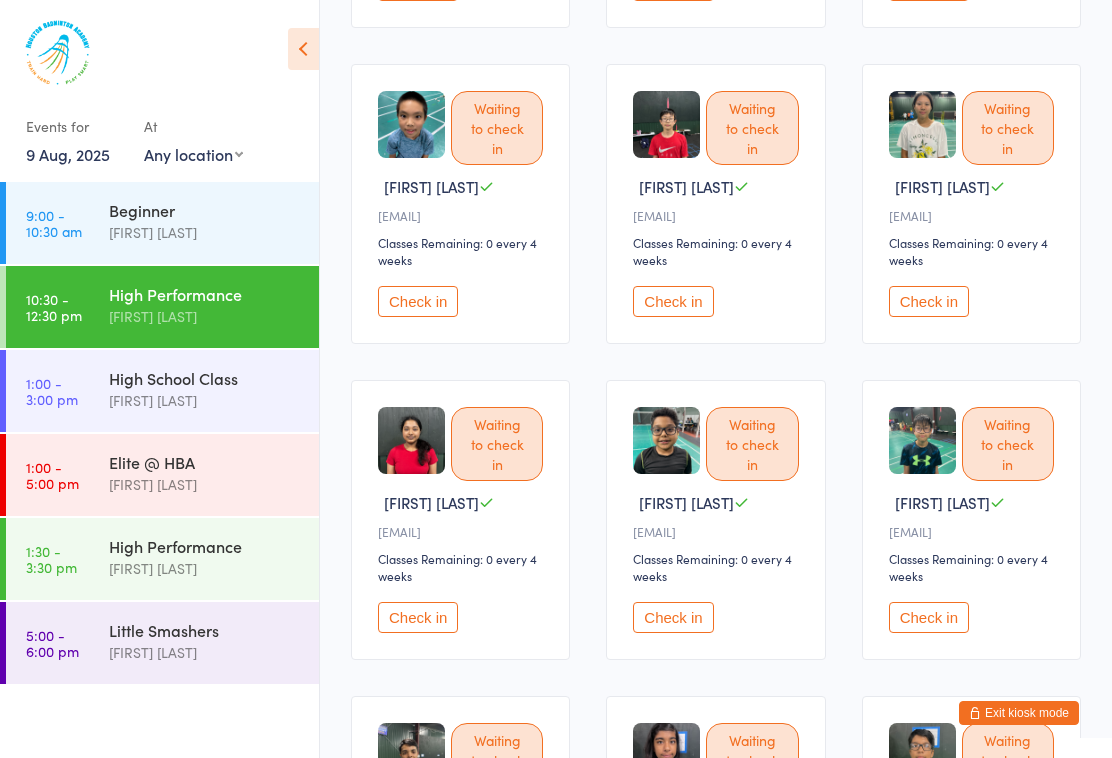 click at bounding box center [411, 440] 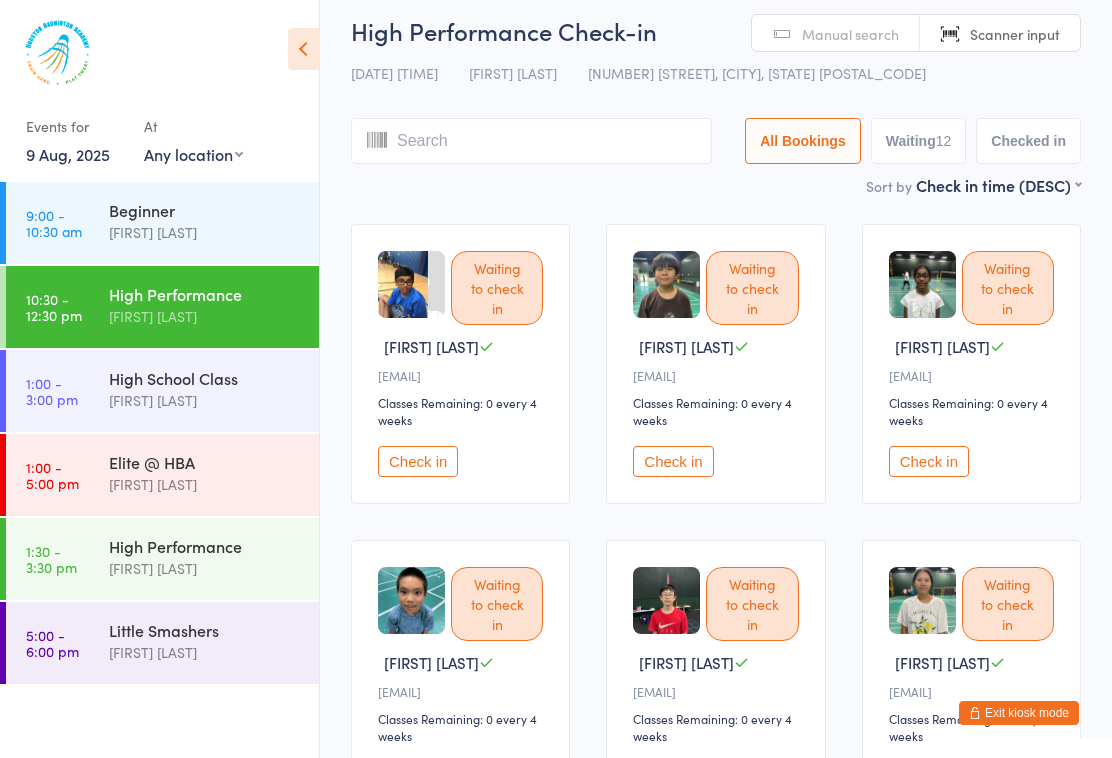 scroll, scrollTop: 0, scrollLeft: 0, axis: both 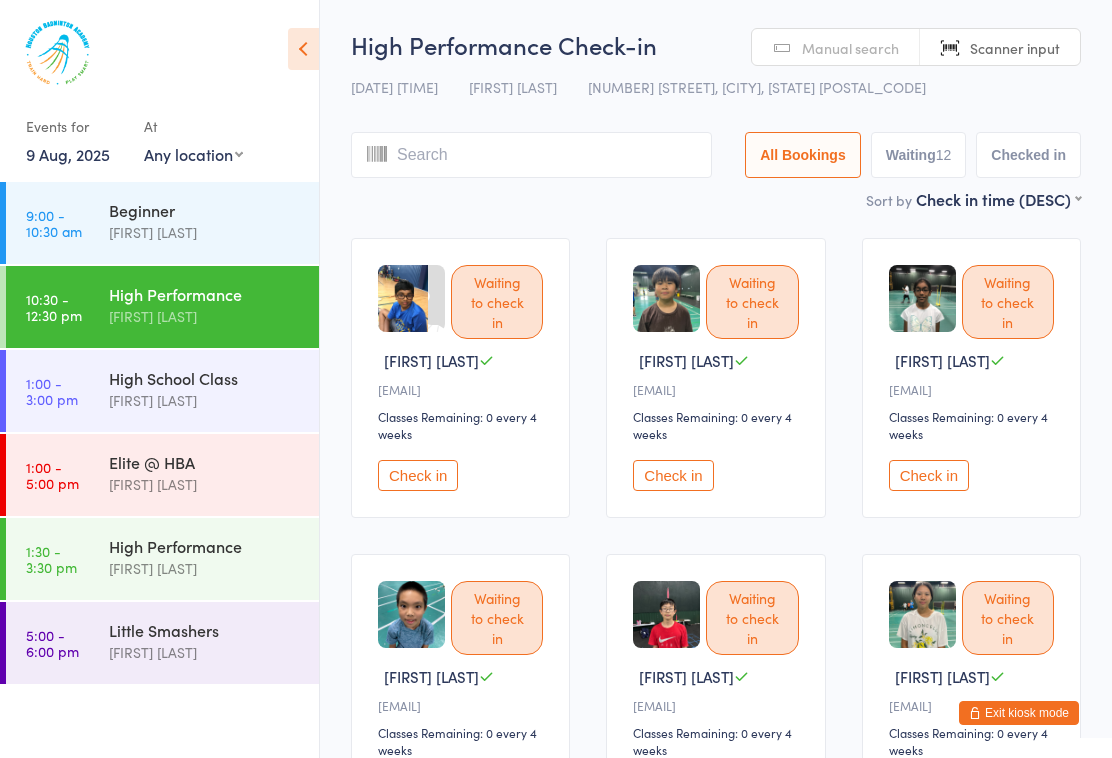 click on "9 Aug, 2025" at bounding box center (68, 154) 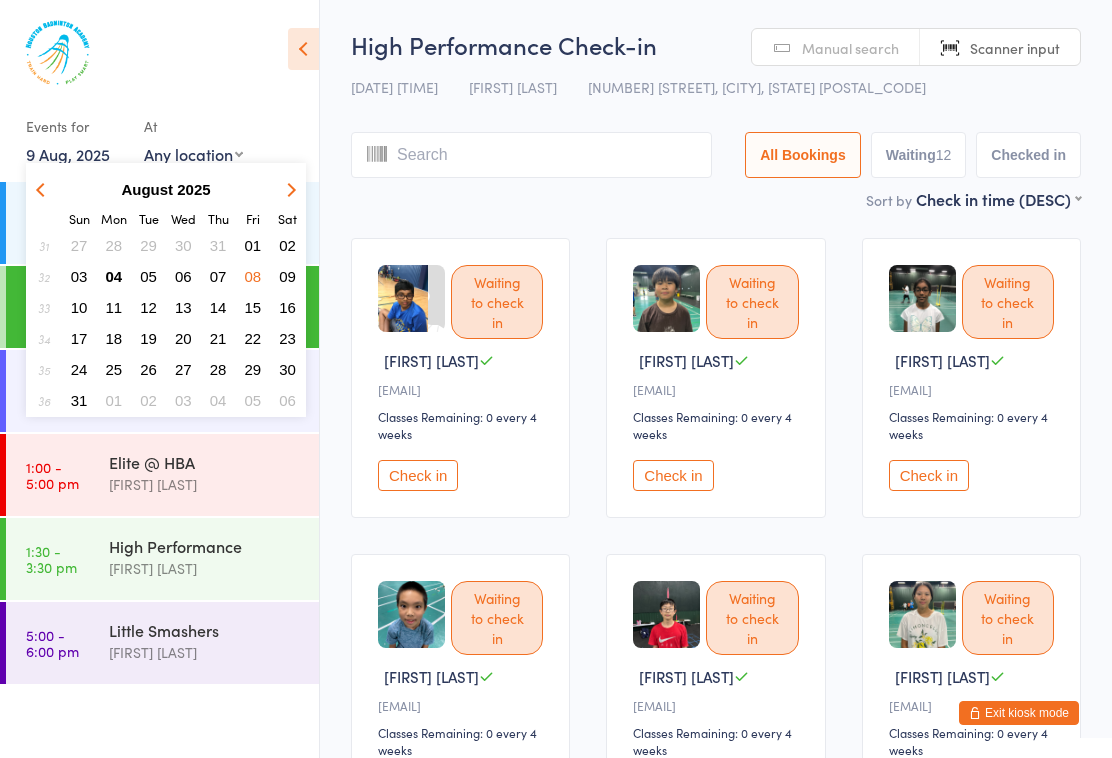 click on "02" at bounding box center [287, 245] 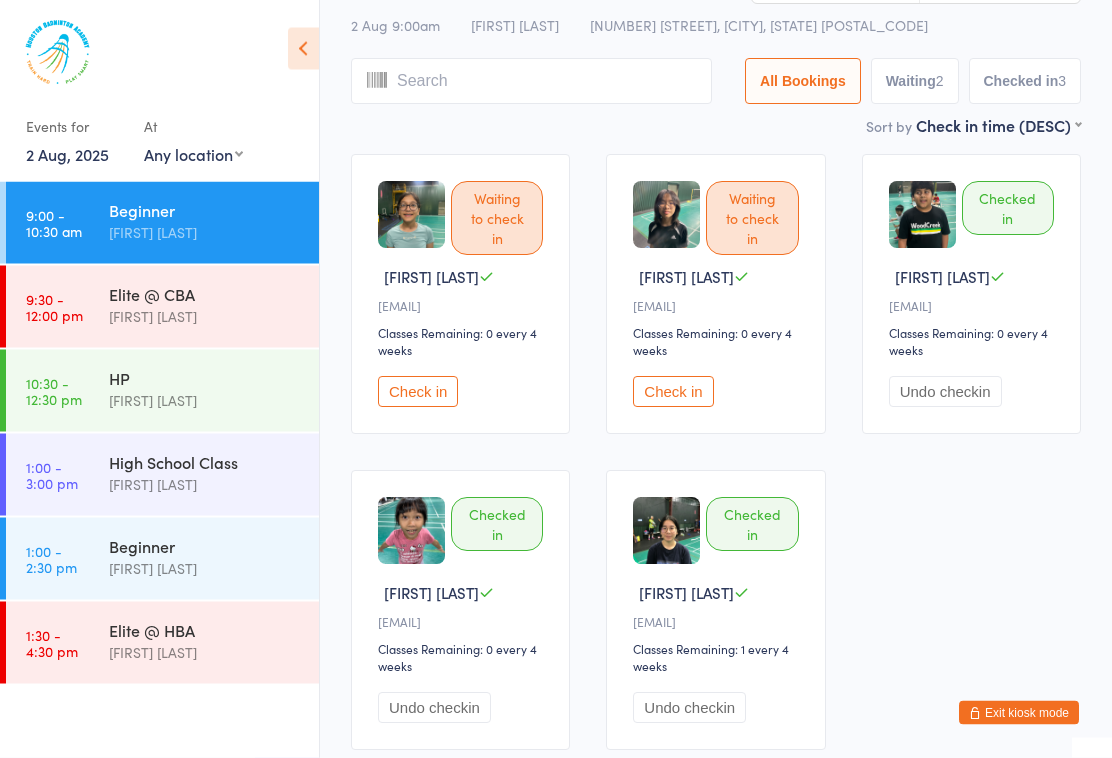scroll, scrollTop: 95, scrollLeft: 0, axis: vertical 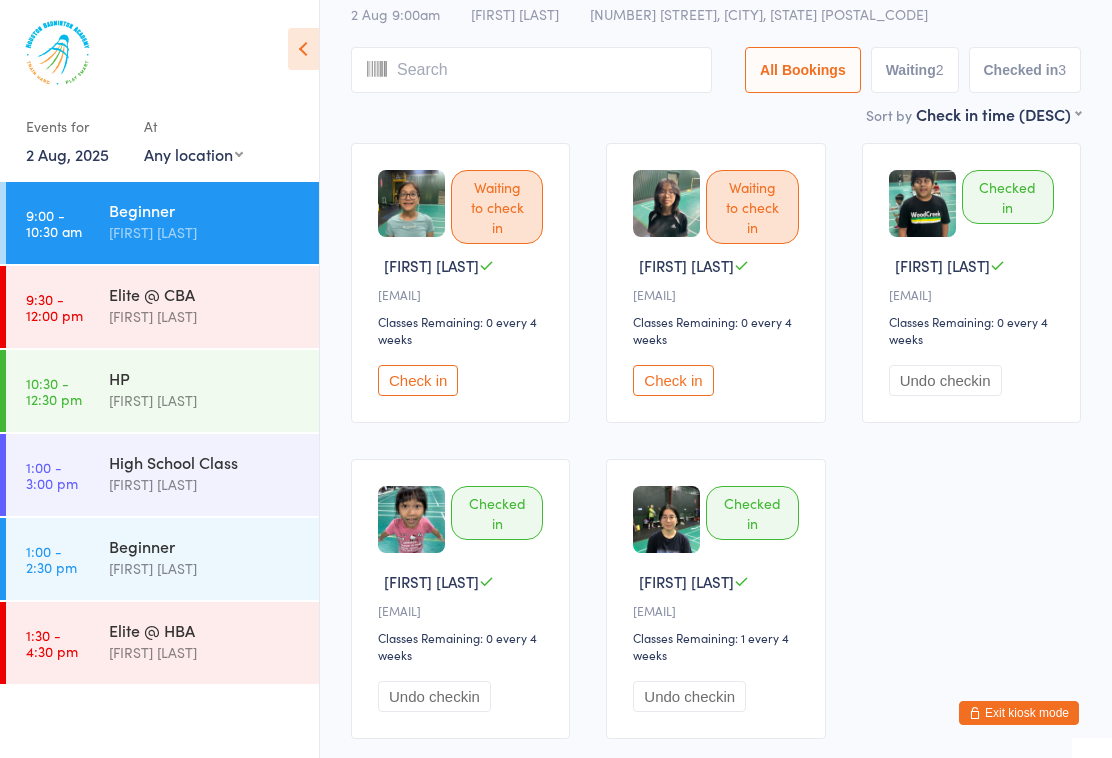 click on "HP" at bounding box center [205, 378] 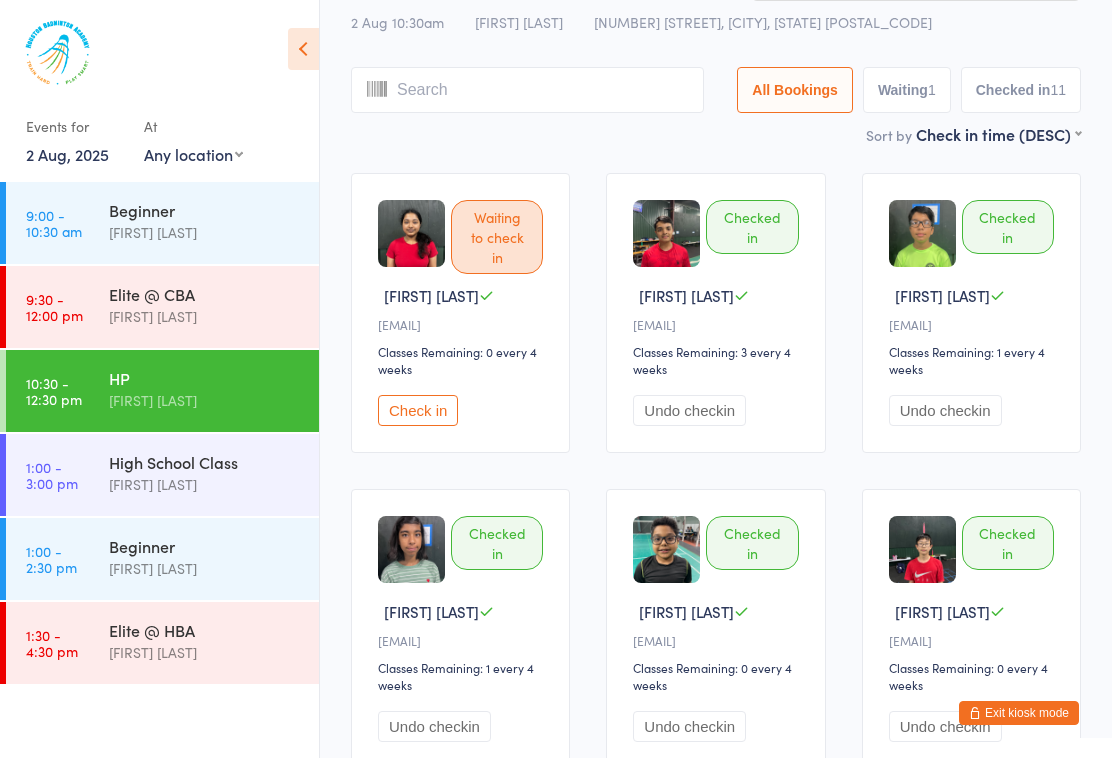 scroll, scrollTop: 0, scrollLeft: 0, axis: both 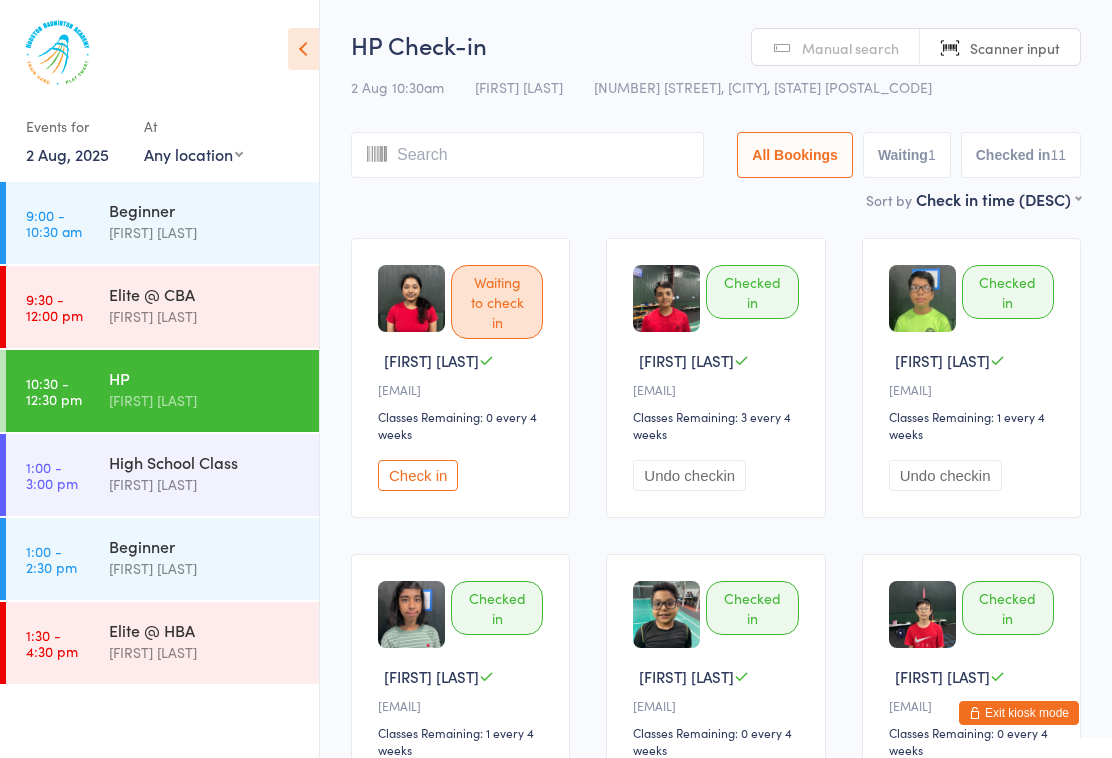 click on "2 Aug, 2025" at bounding box center (67, 154) 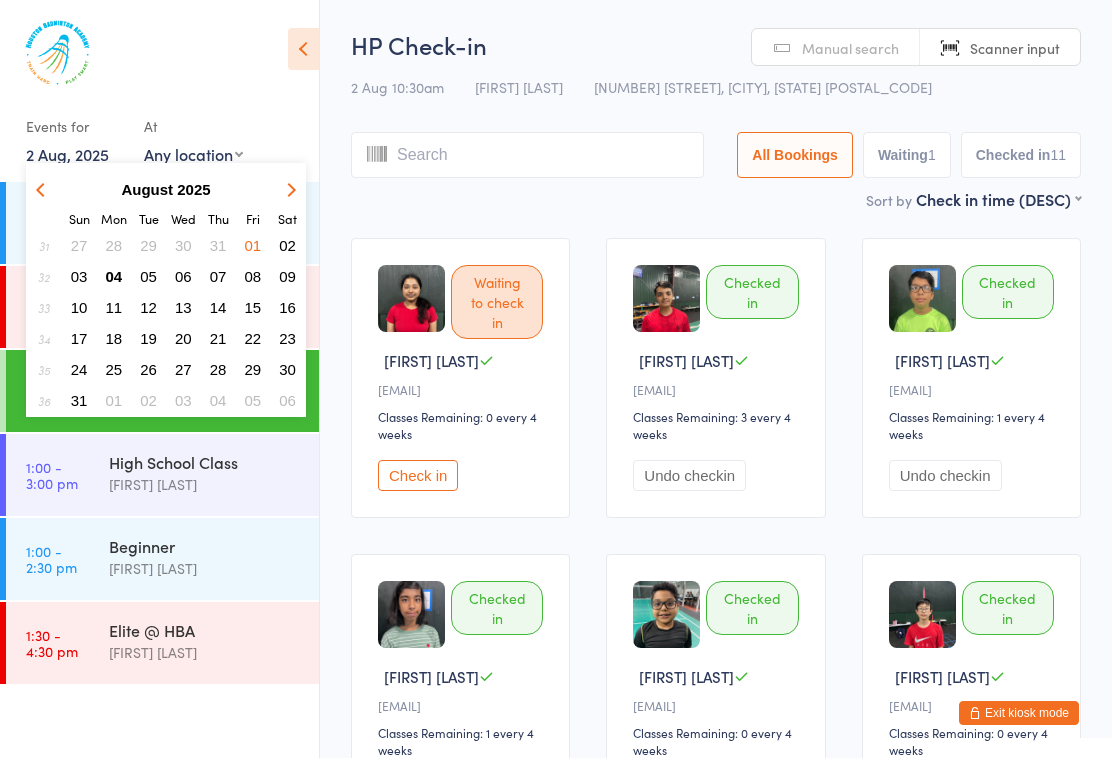 click on "04" at bounding box center (114, 276) 